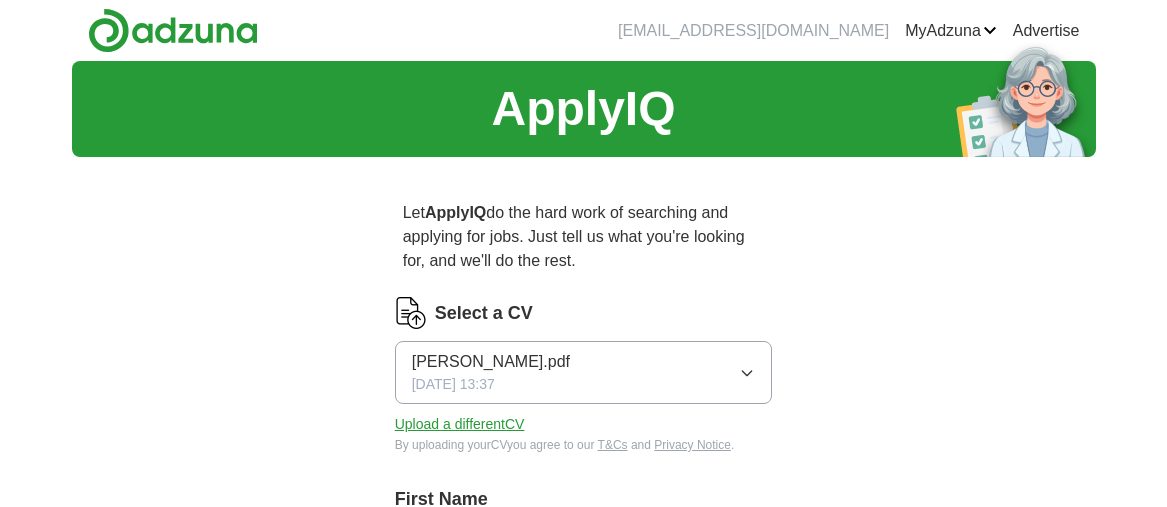 scroll, scrollTop: 0, scrollLeft: 0, axis: both 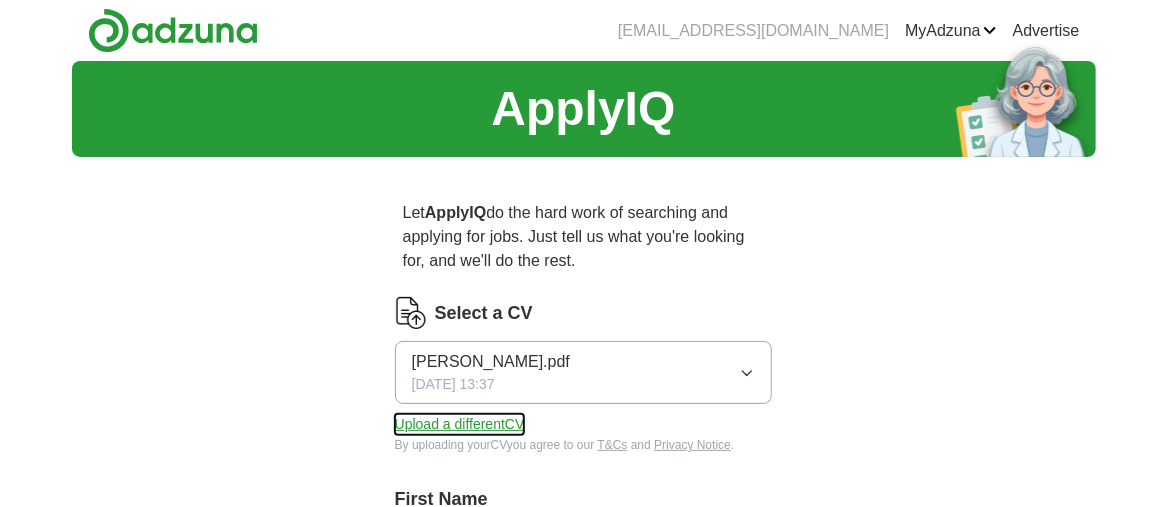 click on "Upload a different  CV" at bounding box center [460, 424] 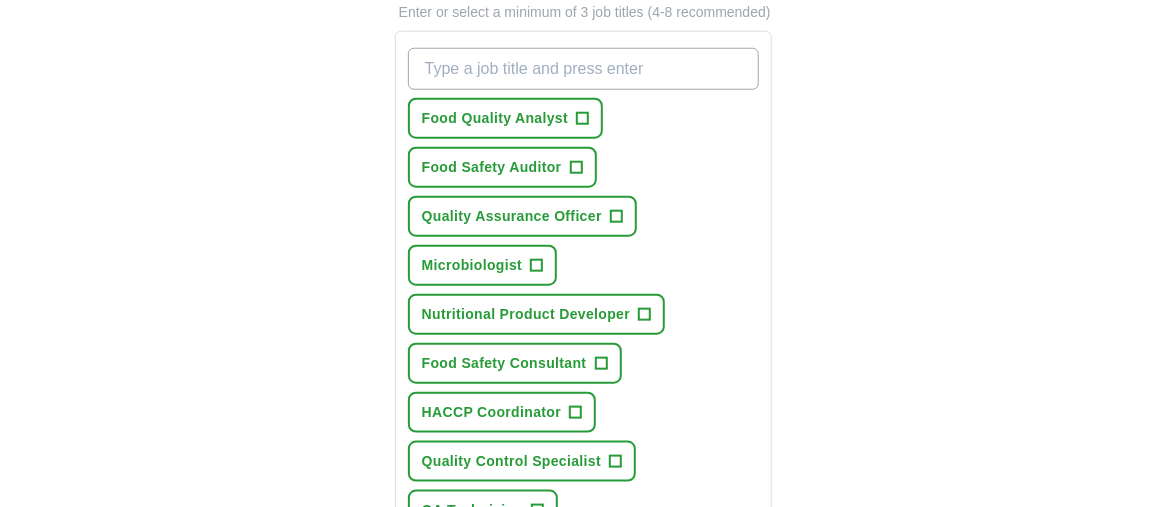 scroll, scrollTop: 700, scrollLeft: 0, axis: vertical 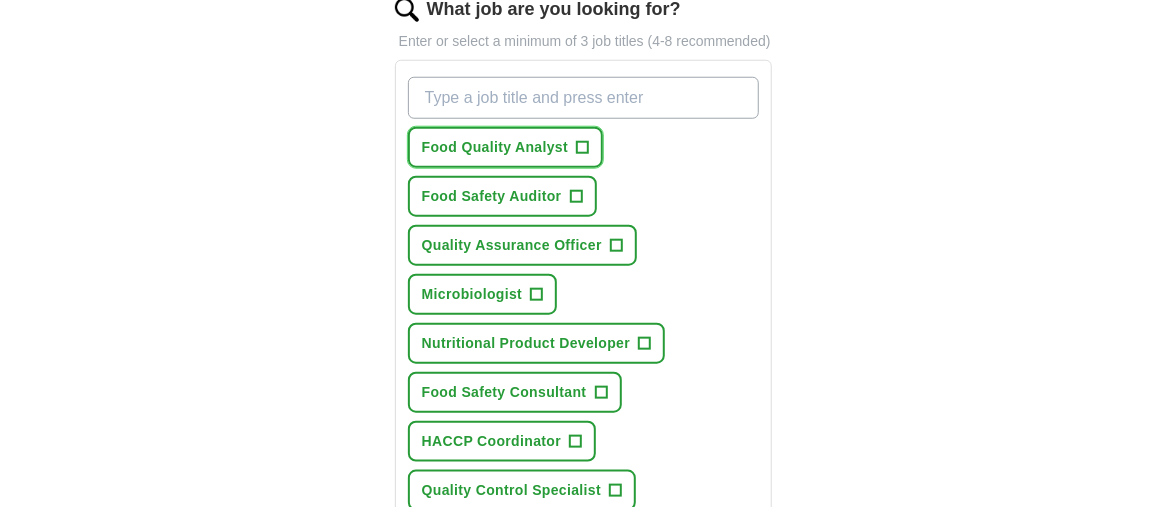click on "Food Quality Analyst" at bounding box center (495, 147) 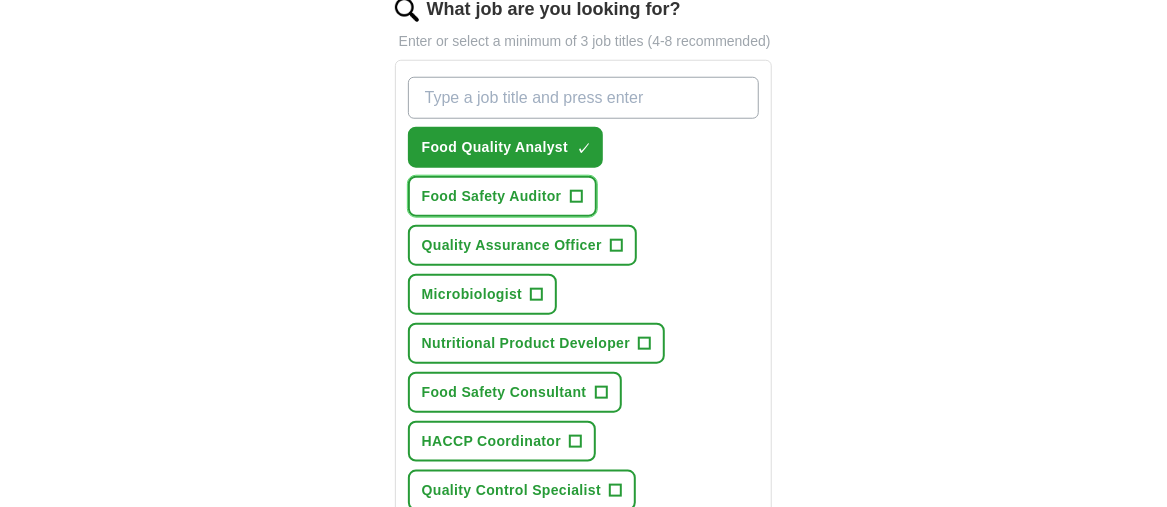 click on "Food Safety Auditor +" at bounding box center [502, 196] 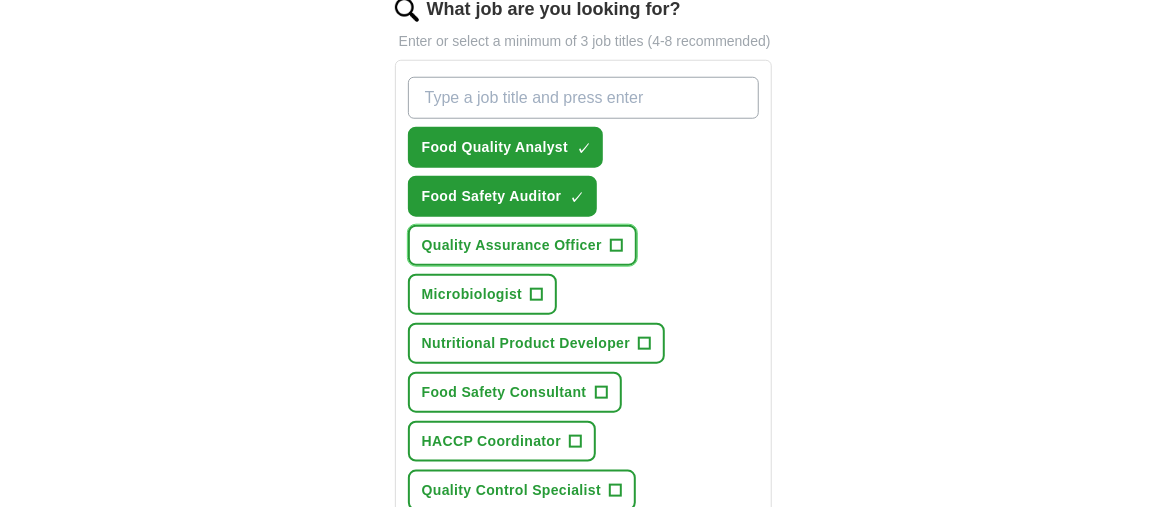 click on "Quality Assurance Officer +" at bounding box center [522, 245] 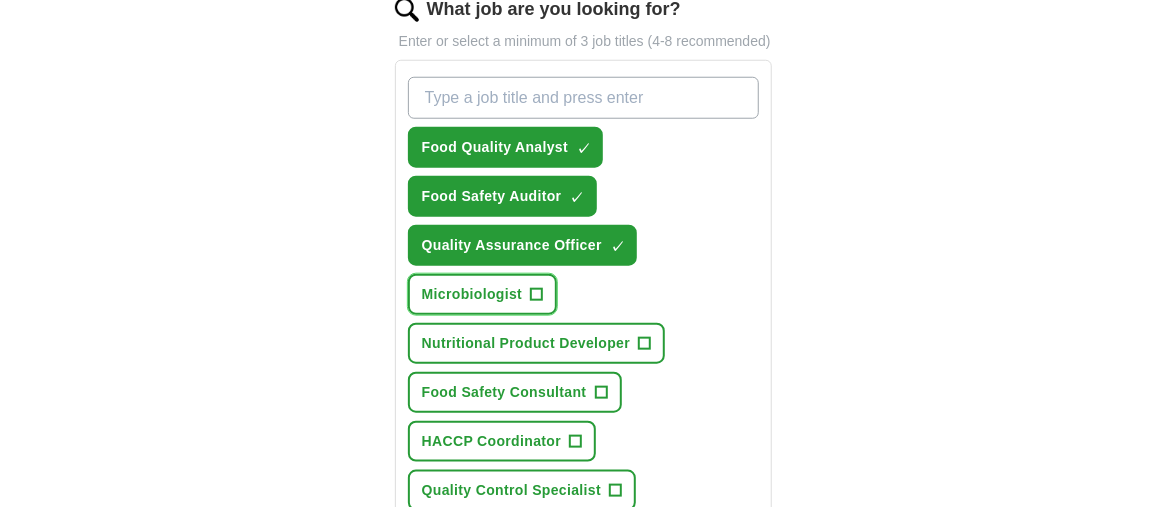 click on "Microbiologist +" at bounding box center [483, 294] 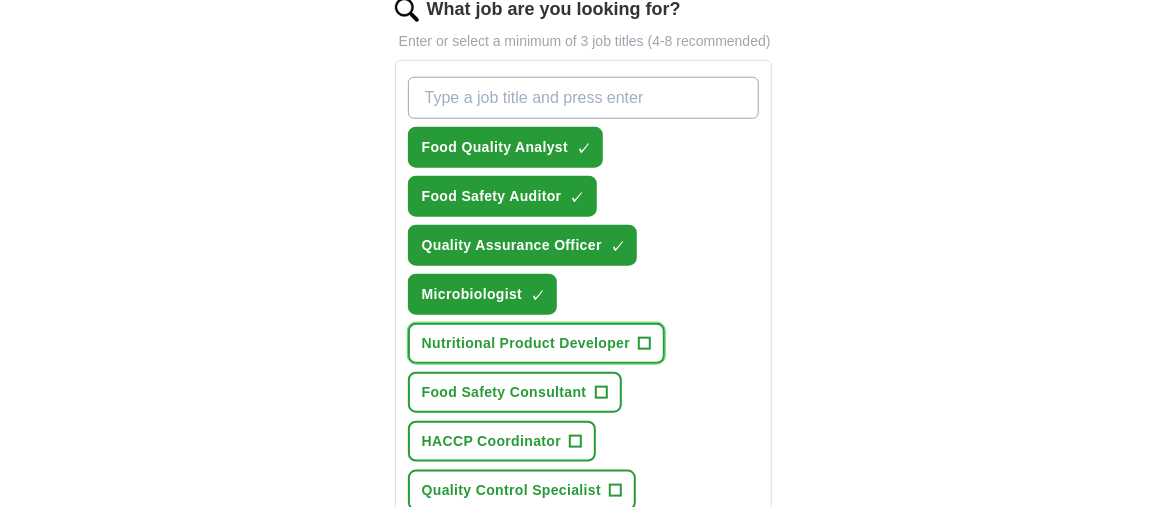 click on "Nutritional Product Developer" at bounding box center (526, 343) 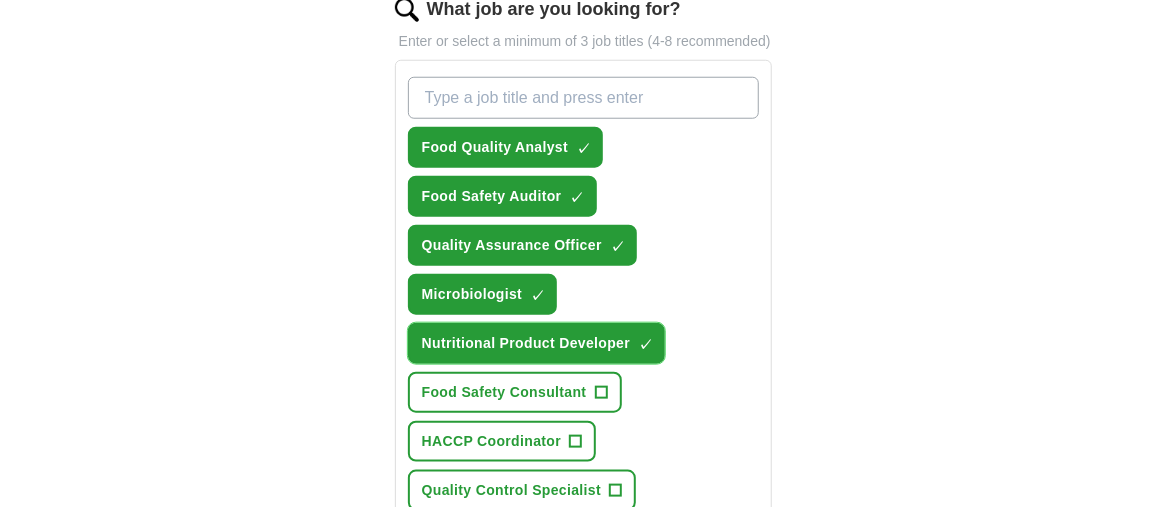 scroll, scrollTop: 800, scrollLeft: 0, axis: vertical 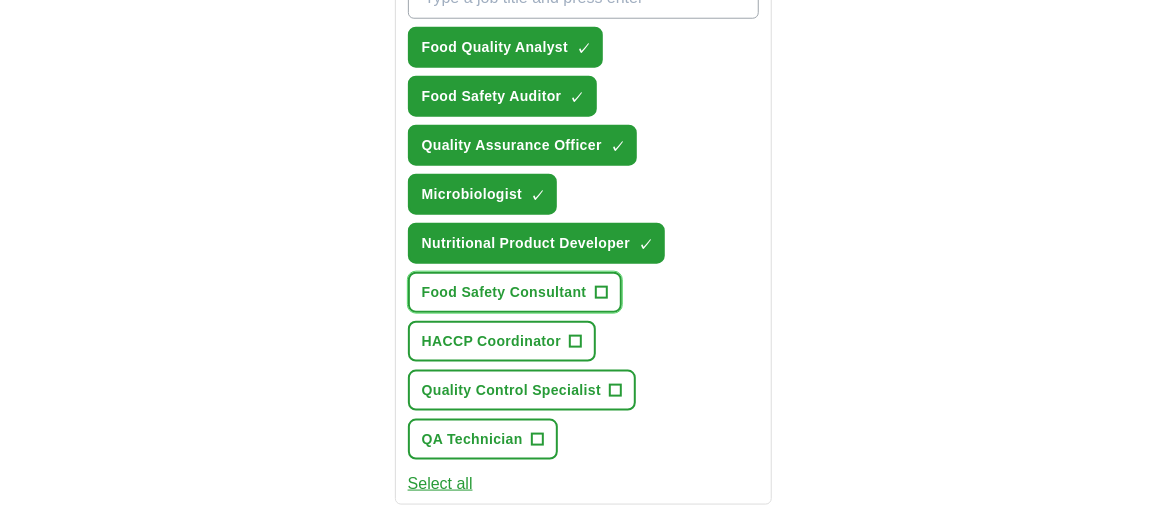 click on "Food Safety Consultant" at bounding box center [504, 292] 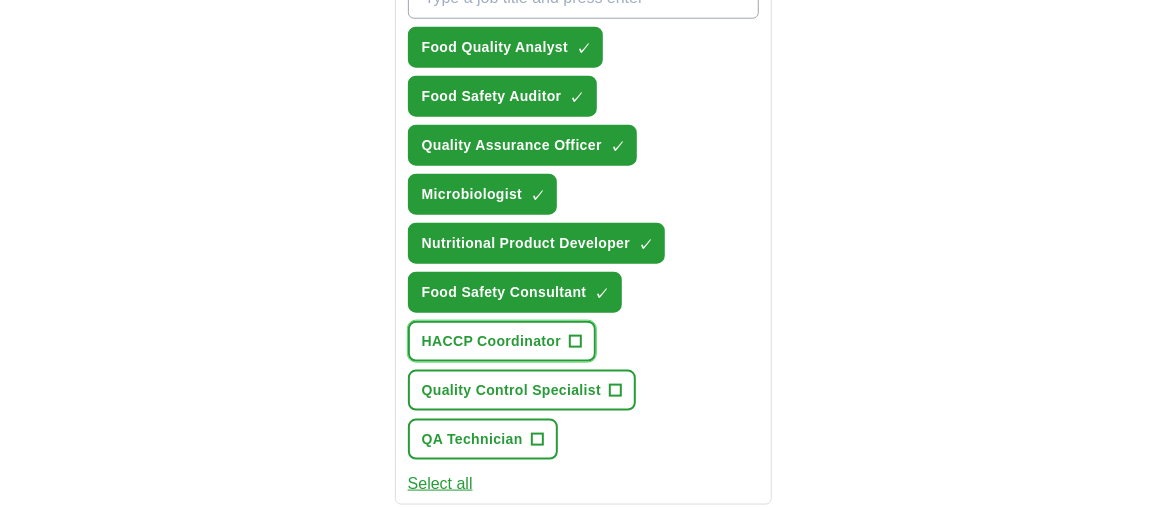 click on "HACCP Coordinator +" at bounding box center (502, 341) 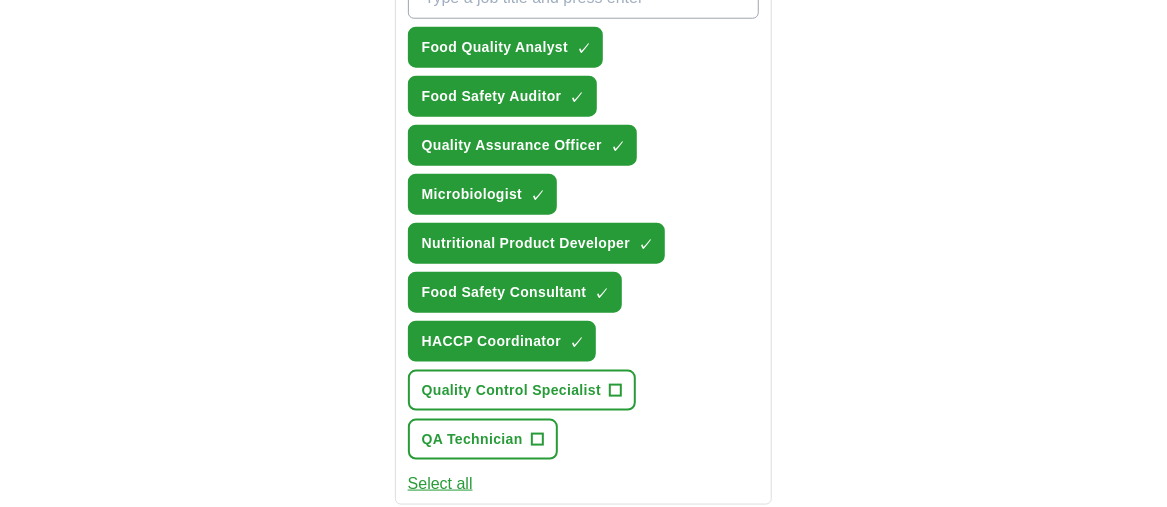 click on "Food Quality Analyst ✓ × Food Safety Auditor ✓ × Quality Assurance Officer ✓ × Microbiologist ✓ × Nutritional Product Developer ✓ × Food Safety Consultant ✓ × HACCP Coordinator ✓ × Quality Control Specialist + QA Technician +" at bounding box center [584, 218] 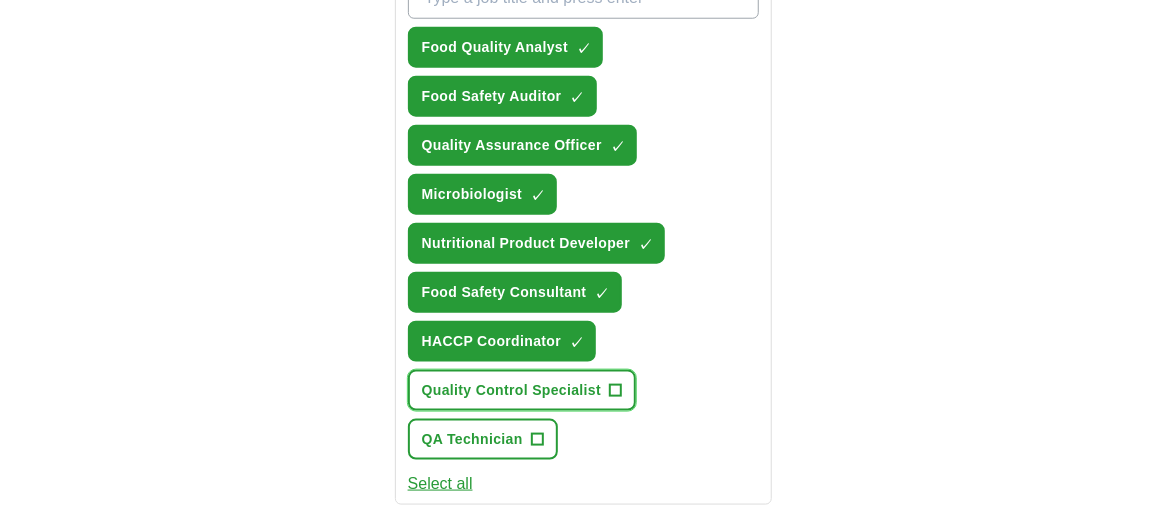 click on "Quality Control Specialist" at bounding box center (511, 390) 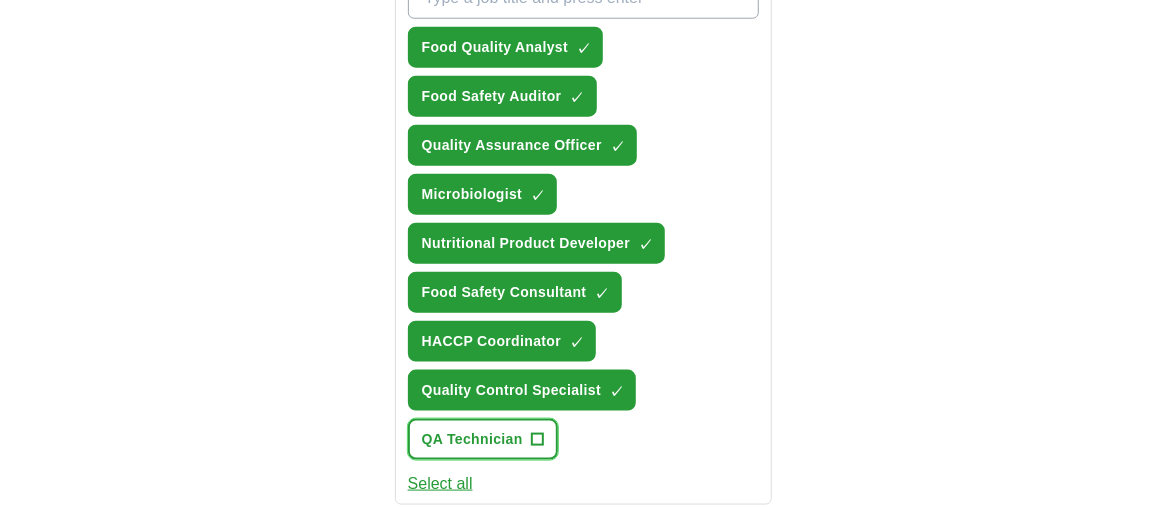 click on "+" at bounding box center (537, 439) 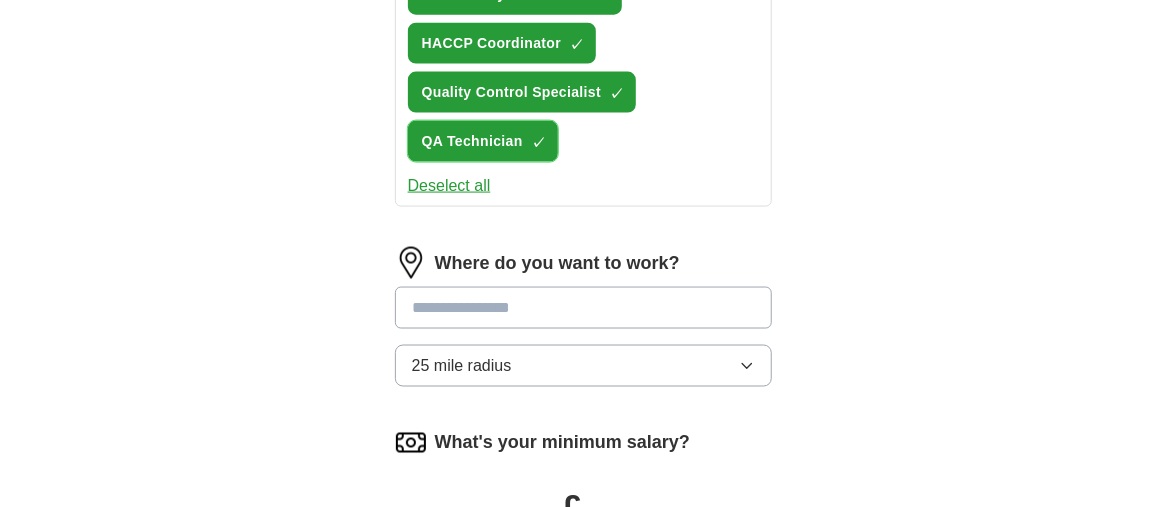 scroll, scrollTop: 1100, scrollLeft: 0, axis: vertical 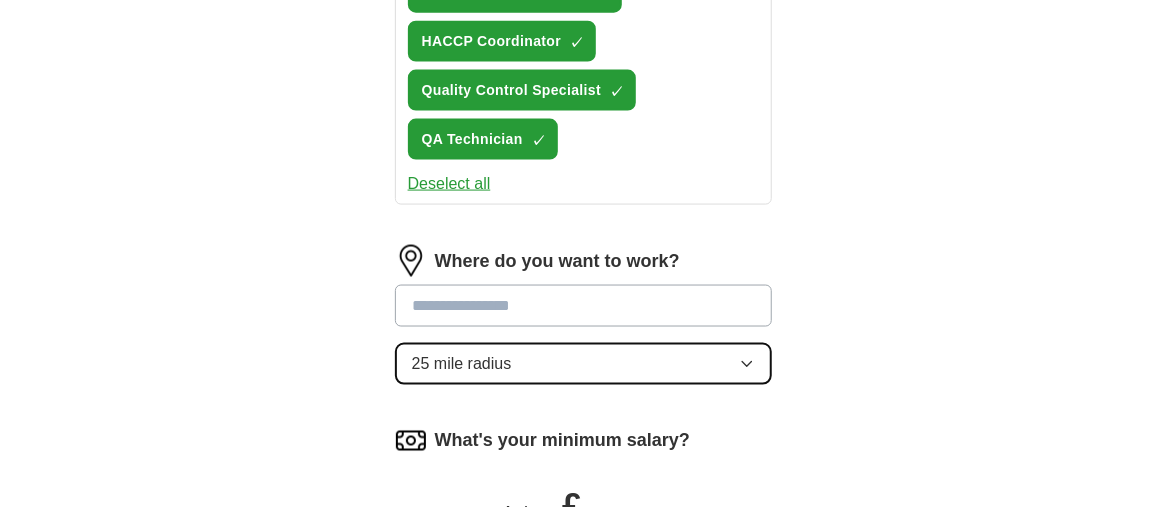 click on "25 mile radius" at bounding box center (584, 364) 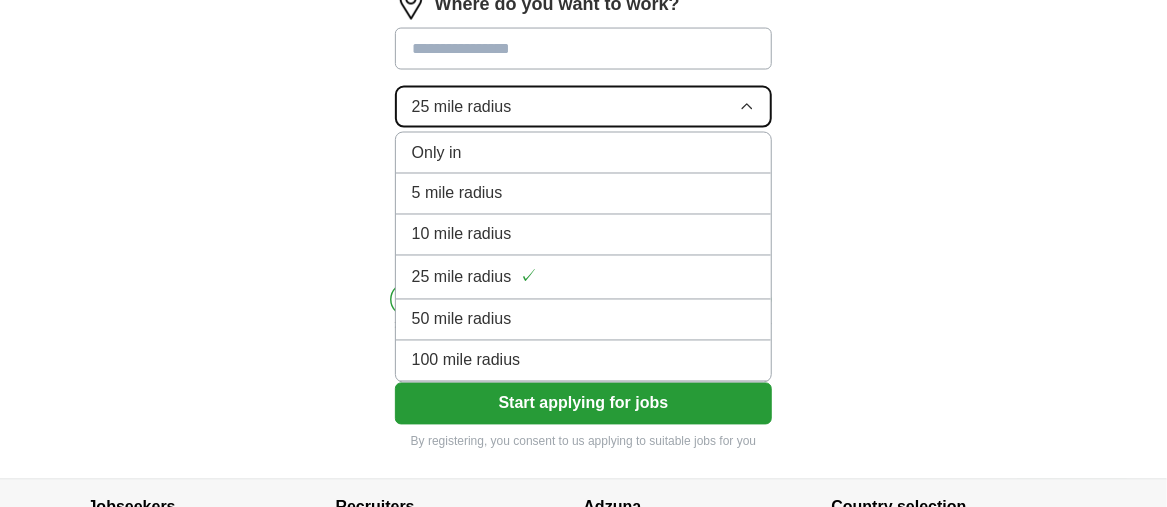 scroll, scrollTop: 1400, scrollLeft: 0, axis: vertical 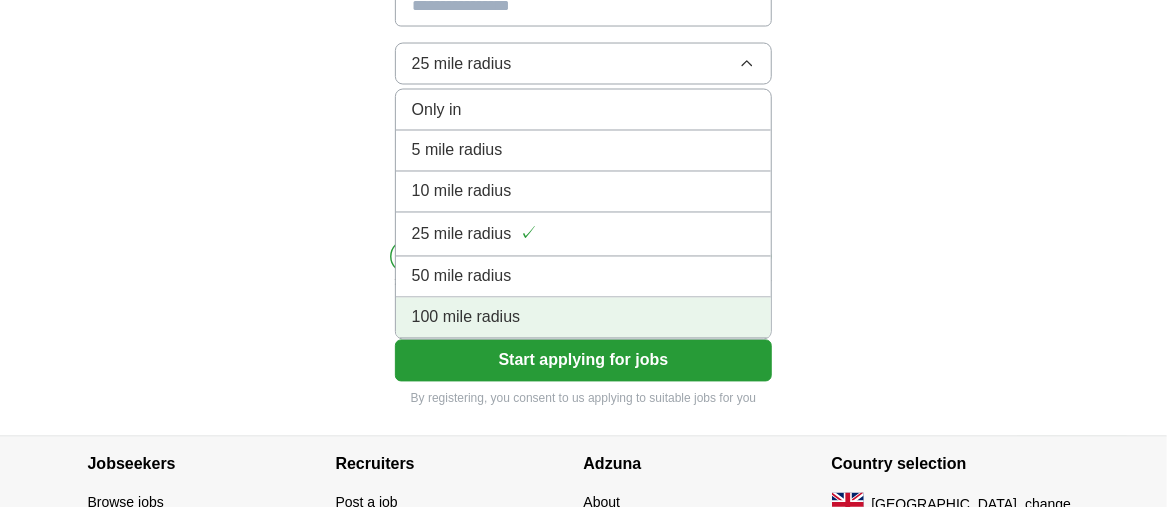 click on "100 mile radius" at bounding box center (584, 318) 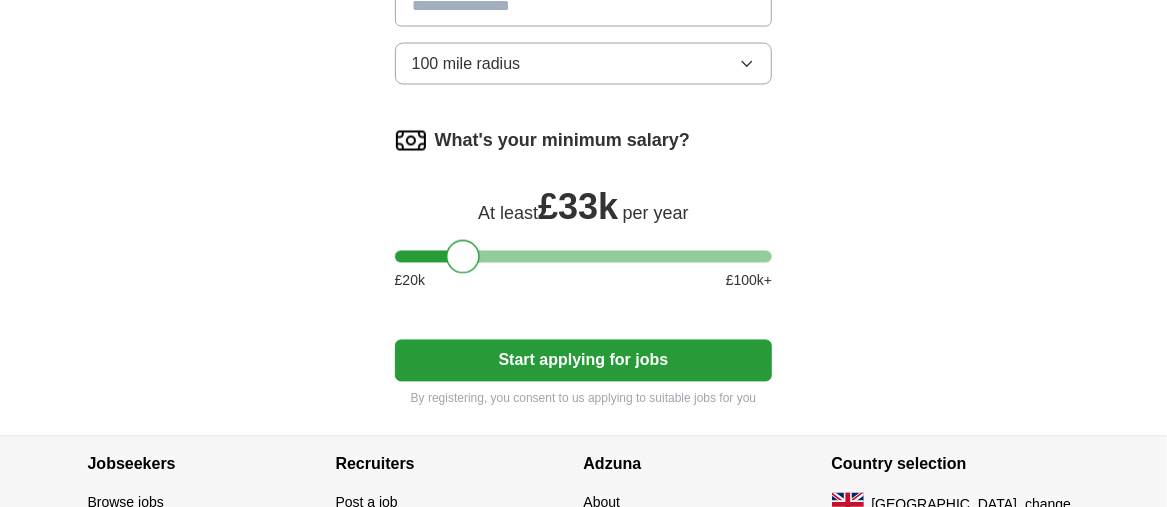 drag, startPoint x: 408, startPoint y: 255, endPoint x: 466, endPoint y: 247, distance: 58.549126 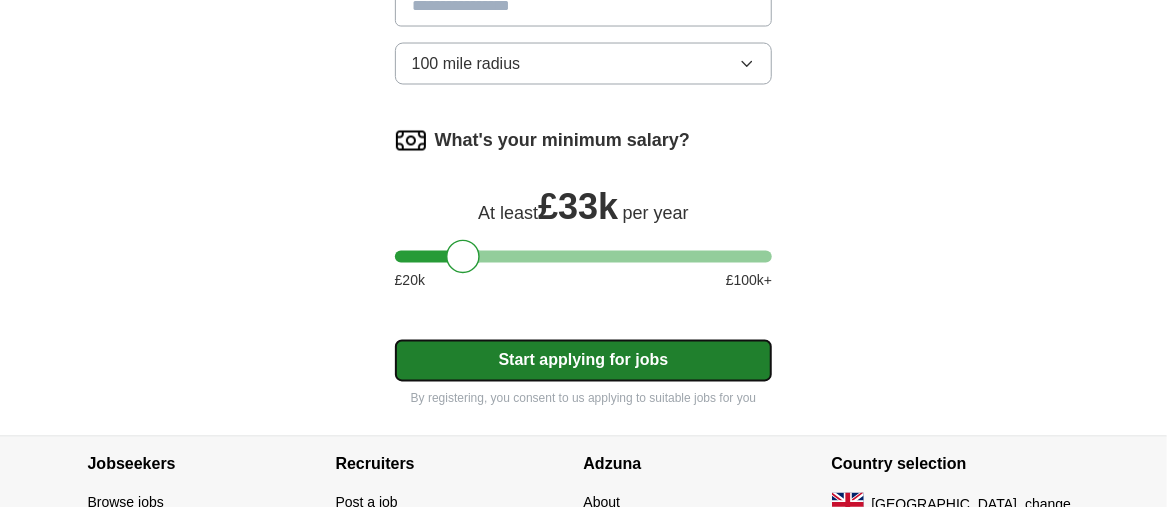 click on "Start applying for jobs" at bounding box center [584, 361] 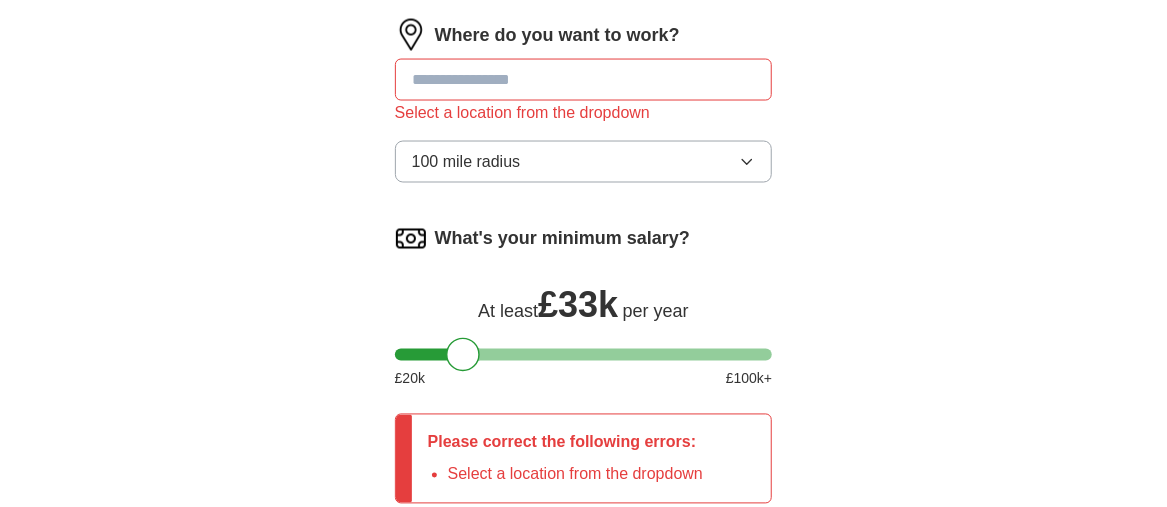 scroll, scrollTop: 1300, scrollLeft: 0, axis: vertical 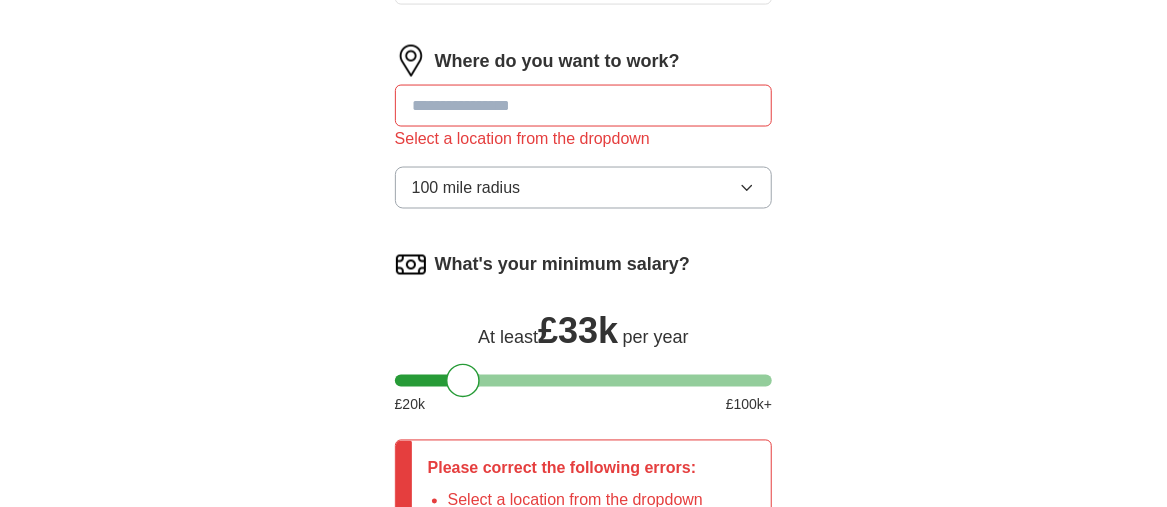 click at bounding box center (584, 106) 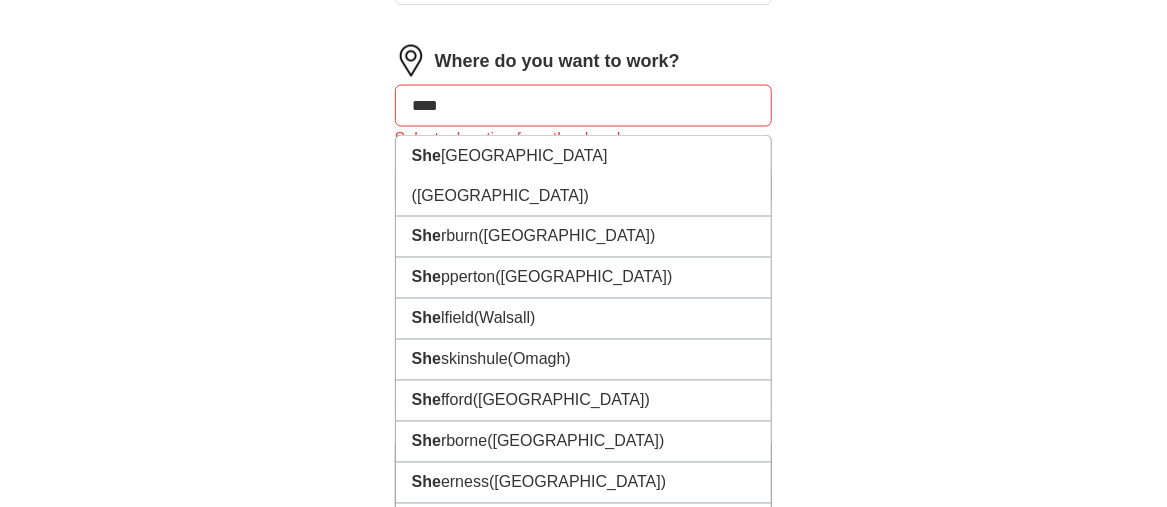 type on "*****" 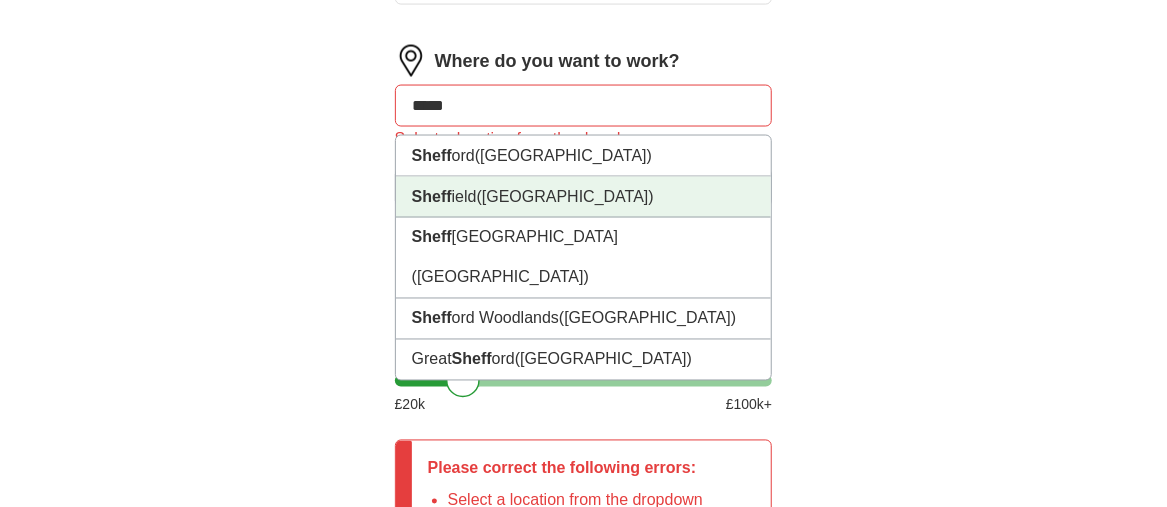 click on "([GEOGRAPHIC_DATA])" at bounding box center (565, 196) 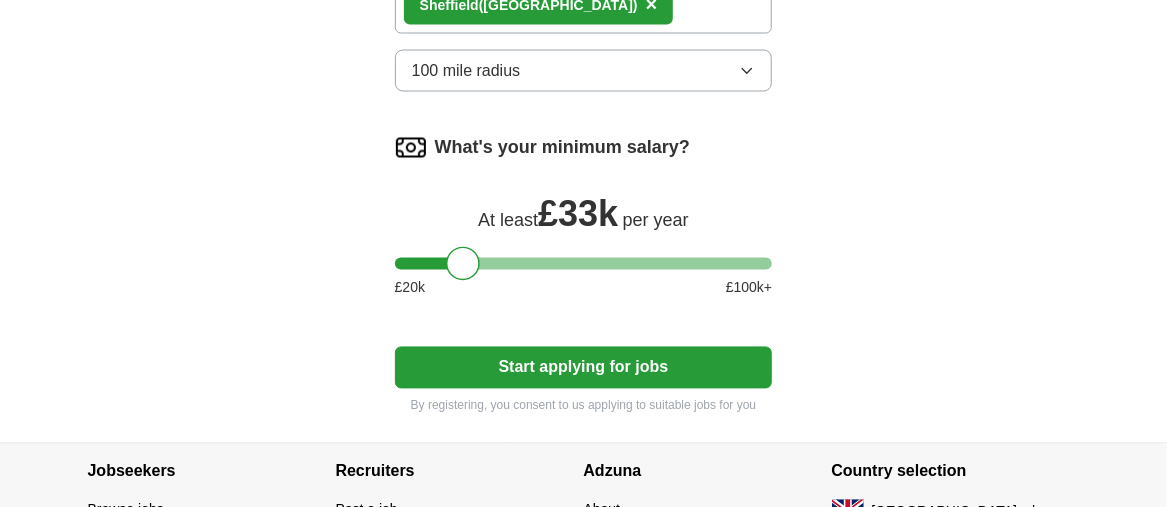 scroll, scrollTop: 1500, scrollLeft: 0, axis: vertical 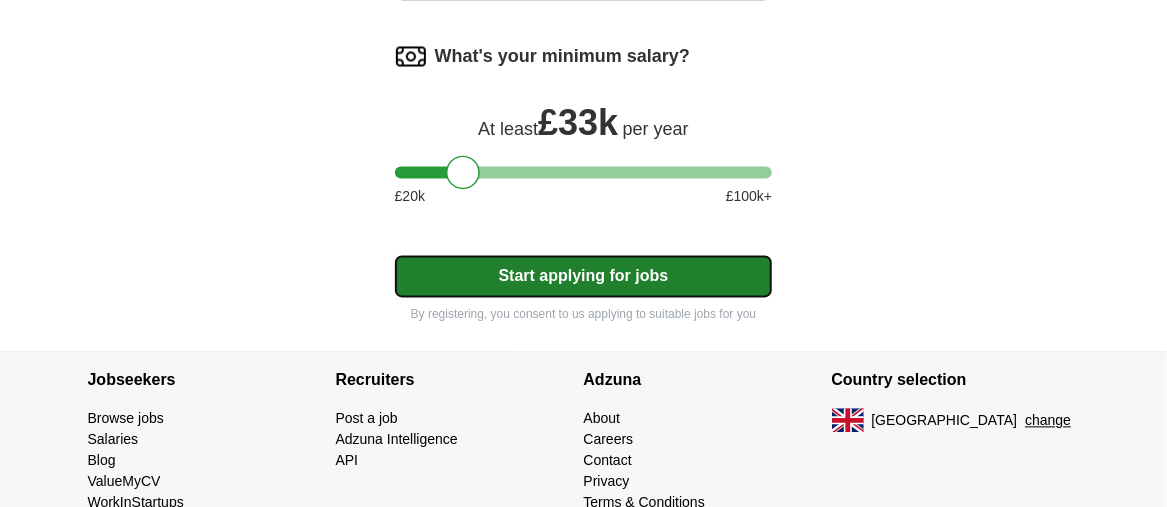 click on "Start applying for jobs" at bounding box center [584, 277] 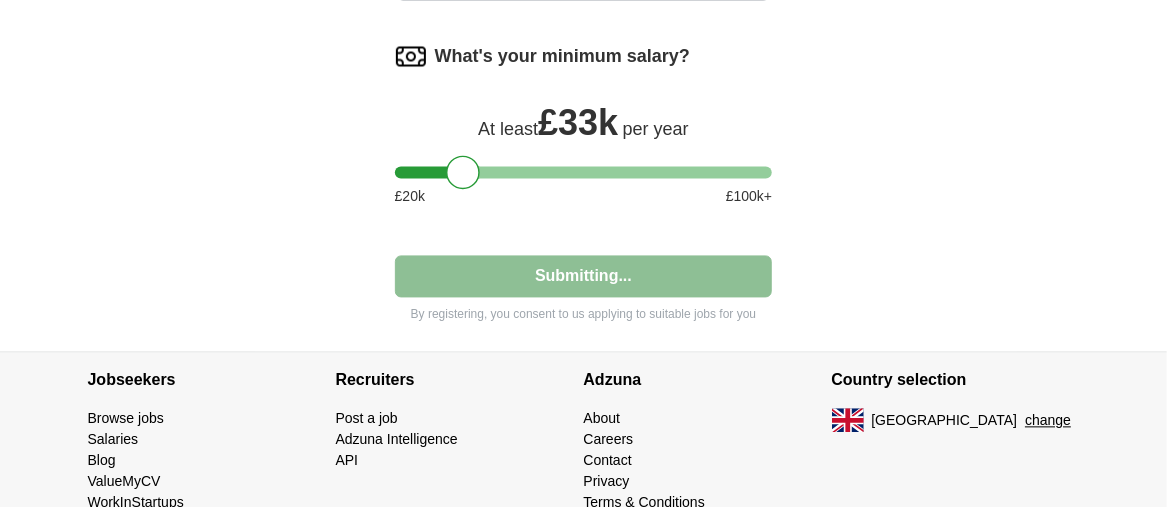 select on "**" 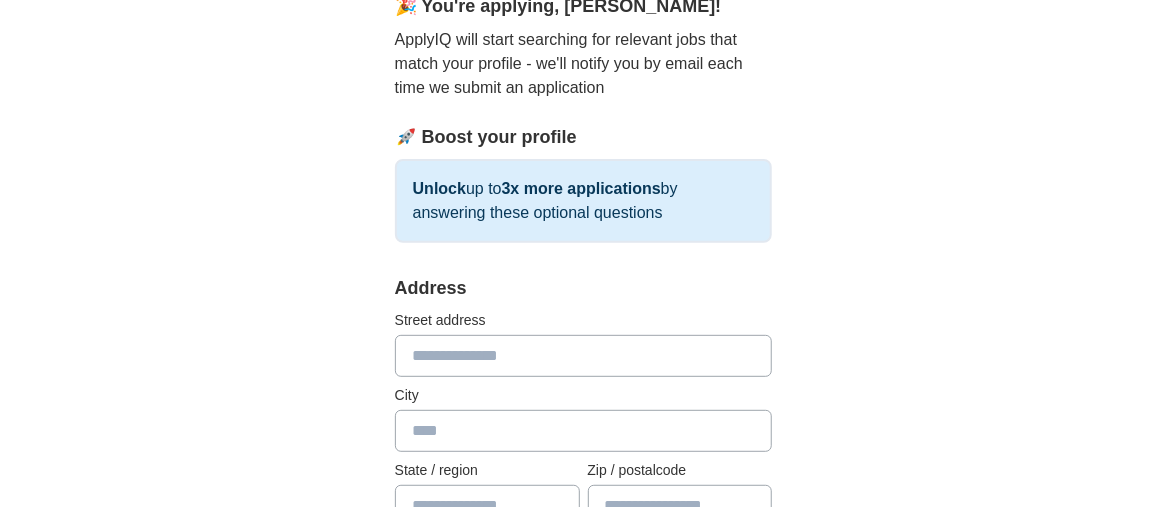 scroll, scrollTop: 400, scrollLeft: 0, axis: vertical 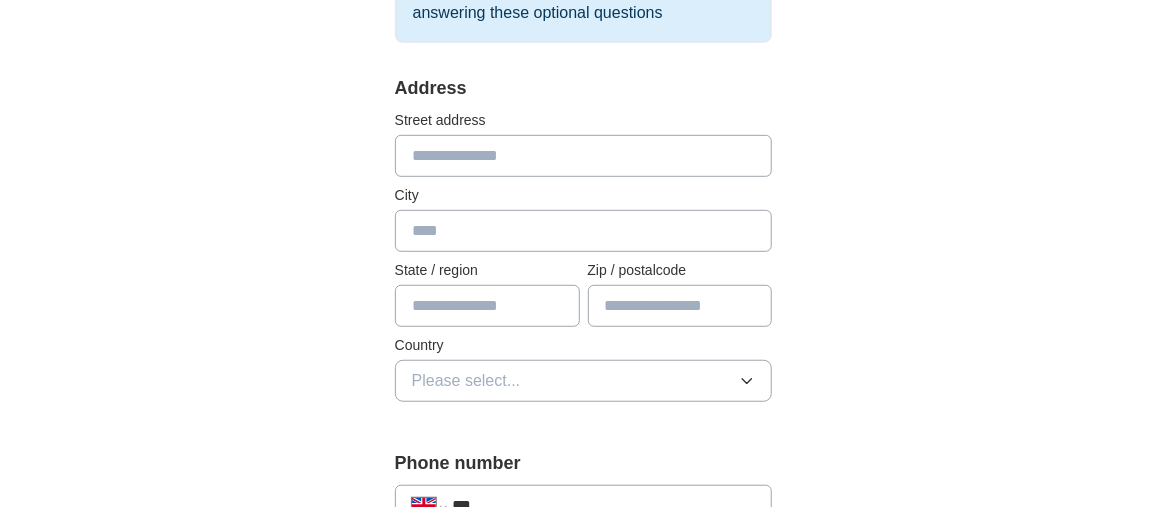 click at bounding box center [584, 156] 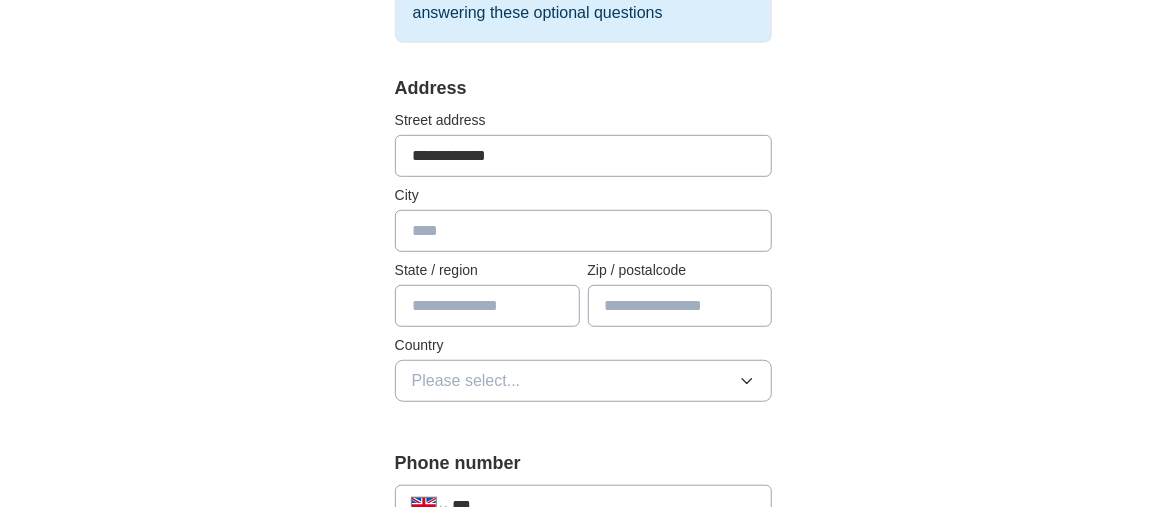 type on "**********" 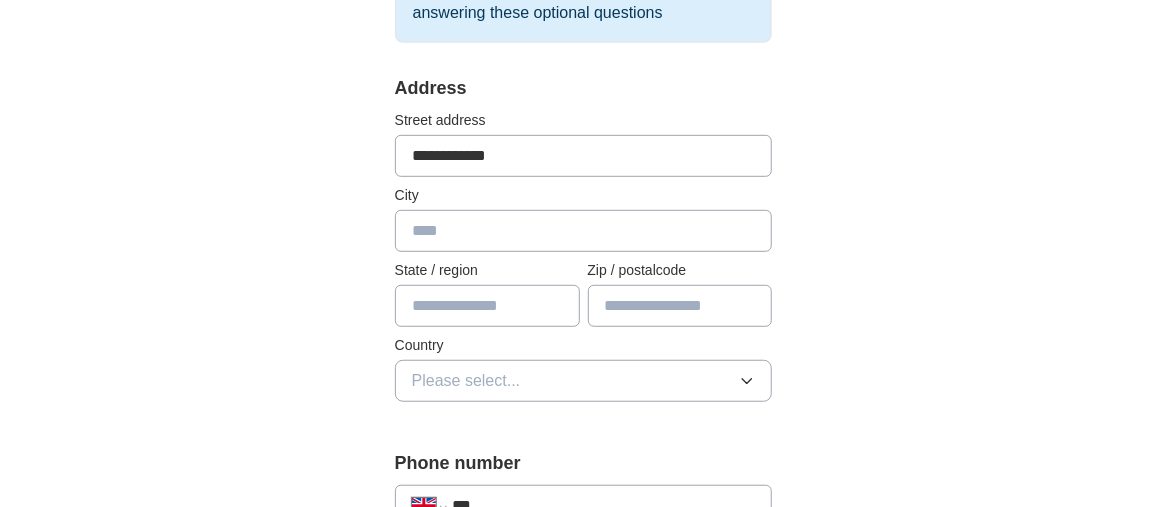 click at bounding box center [584, 231] 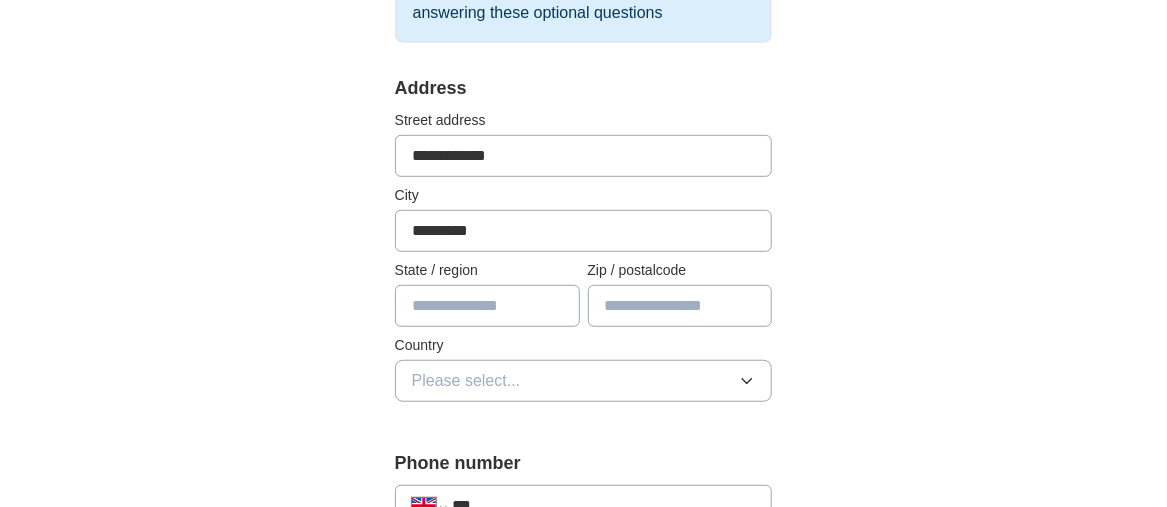 type on "*********" 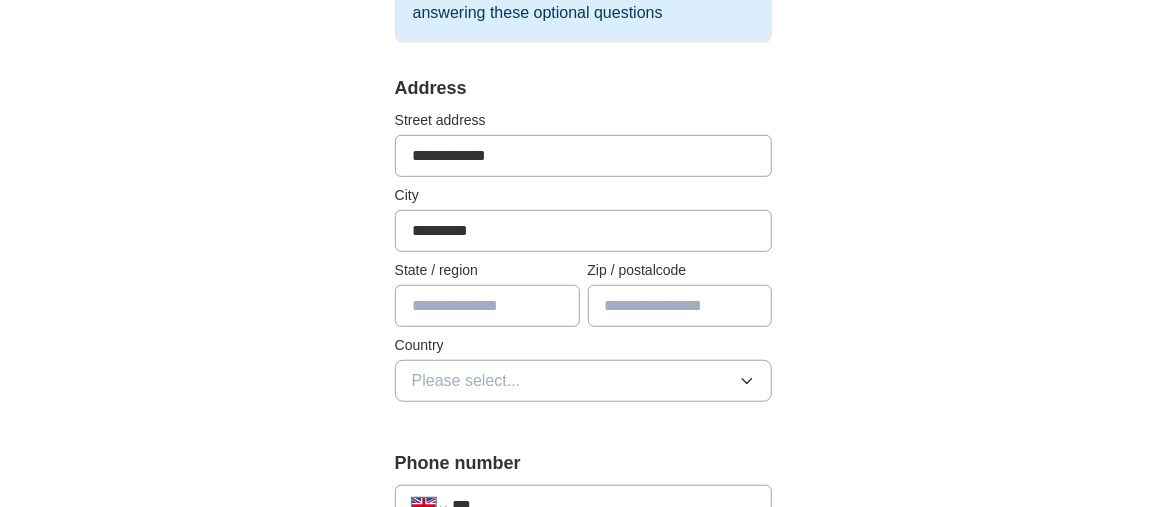 click at bounding box center (487, 306) 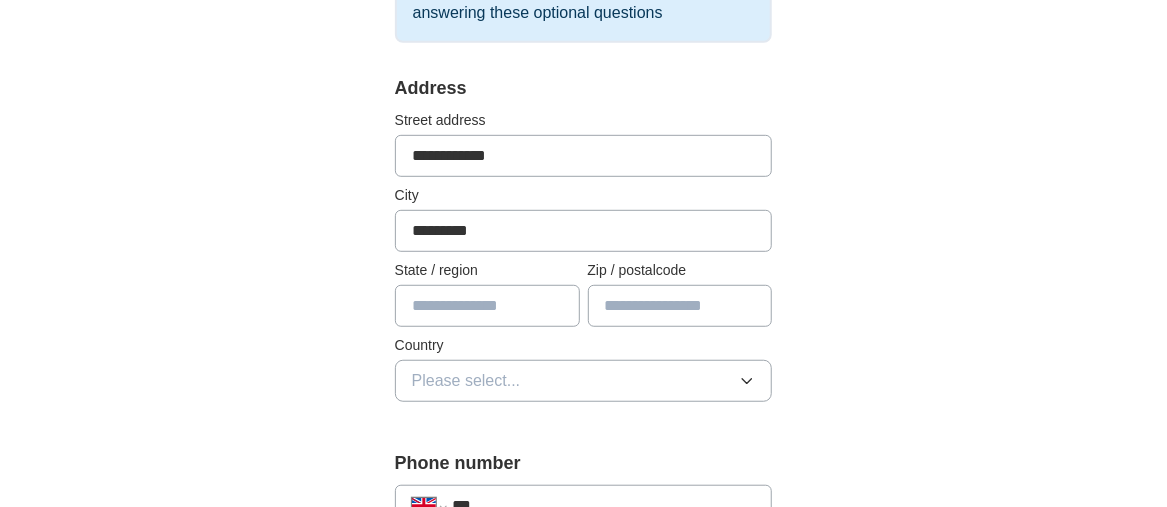 click at bounding box center [487, 306] 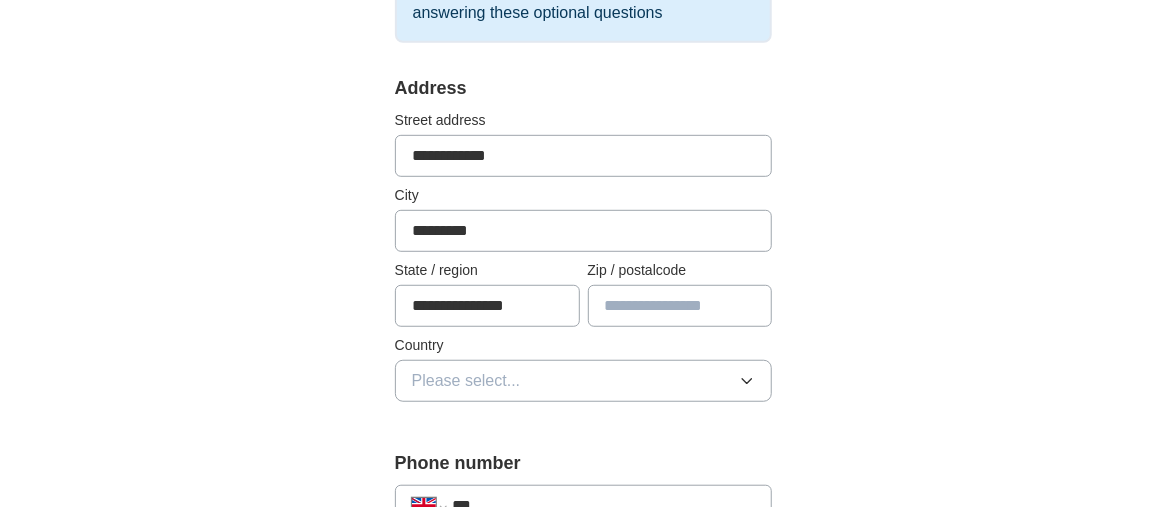 click on "**********" at bounding box center (487, 306) 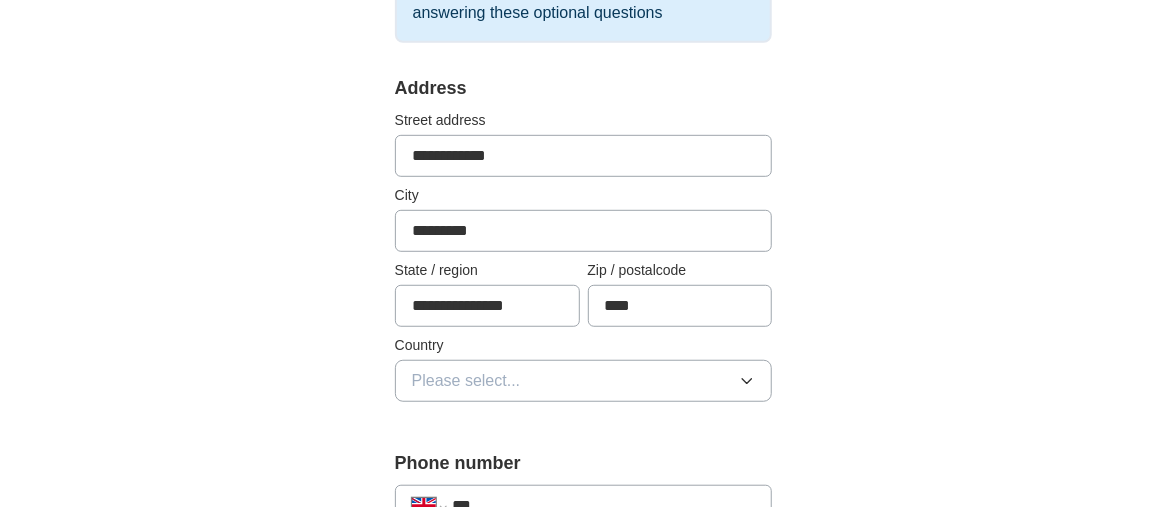 drag, startPoint x: 633, startPoint y: 309, endPoint x: 667, endPoint y: 311, distance: 34.058773 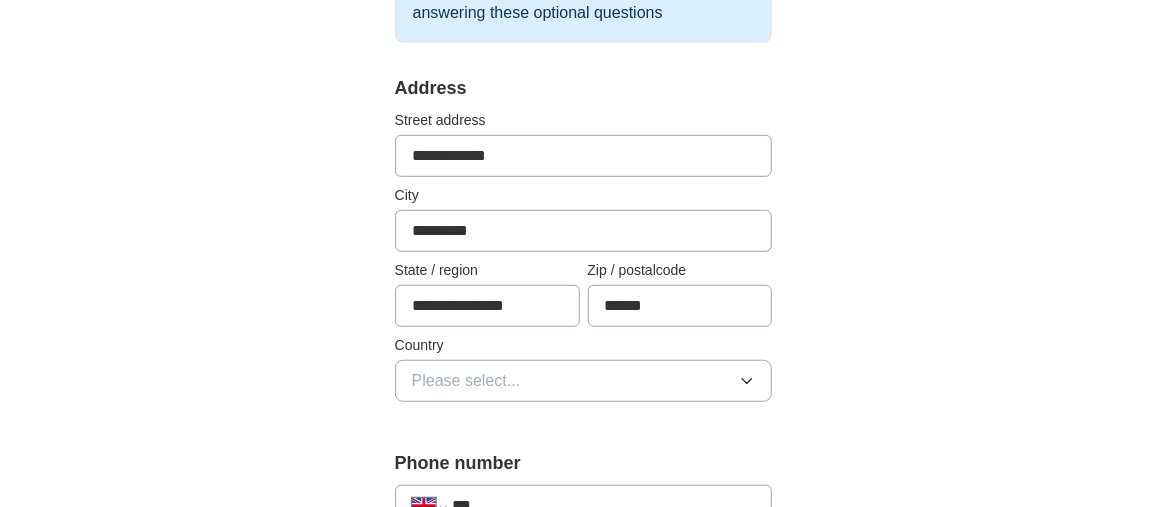 type on "******" 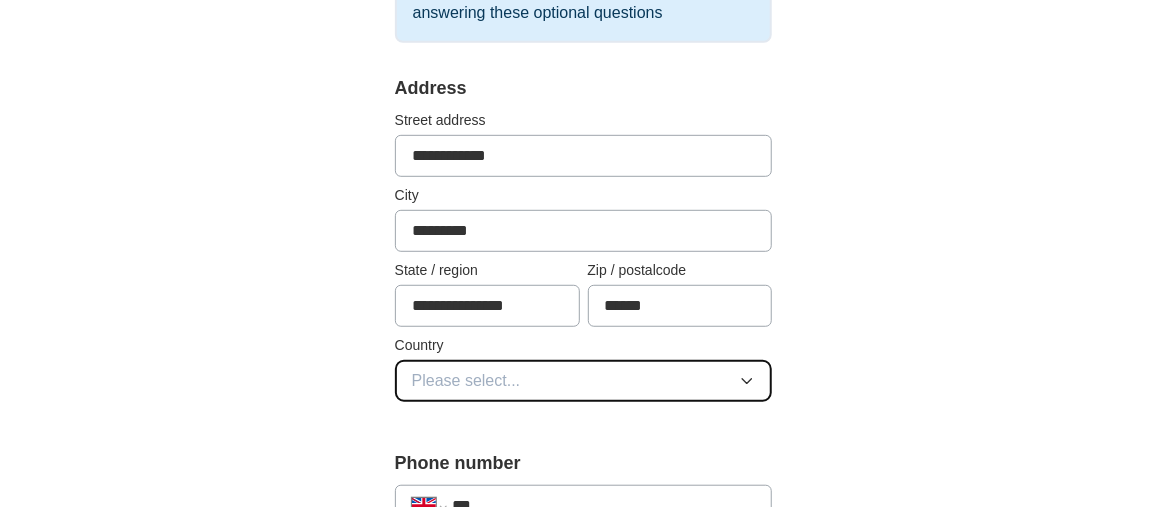 click on "Please select..." at bounding box center (584, 381) 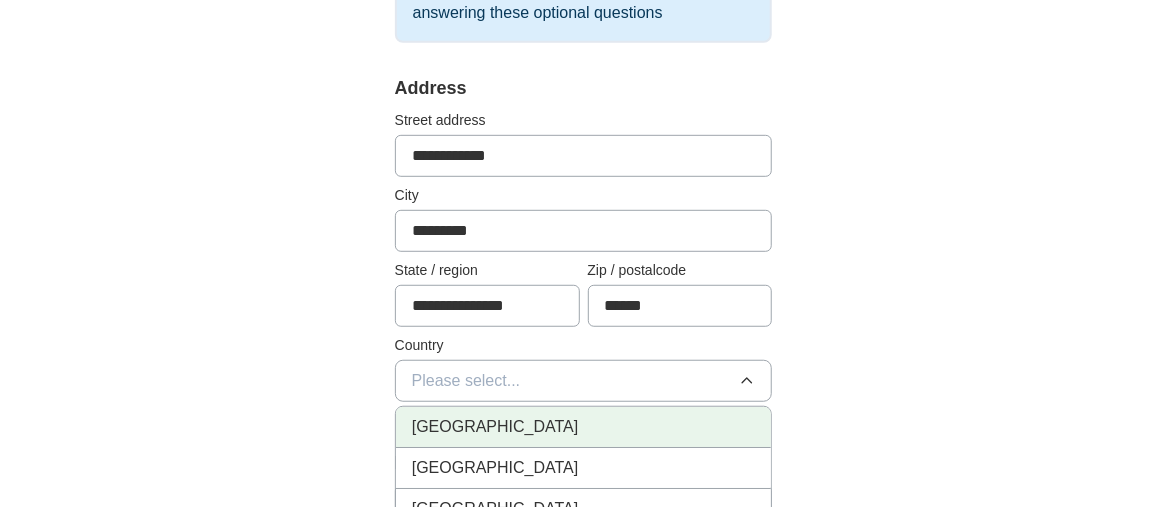 click on "[GEOGRAPHIC_DATA]" at bounding box center (584, 427) 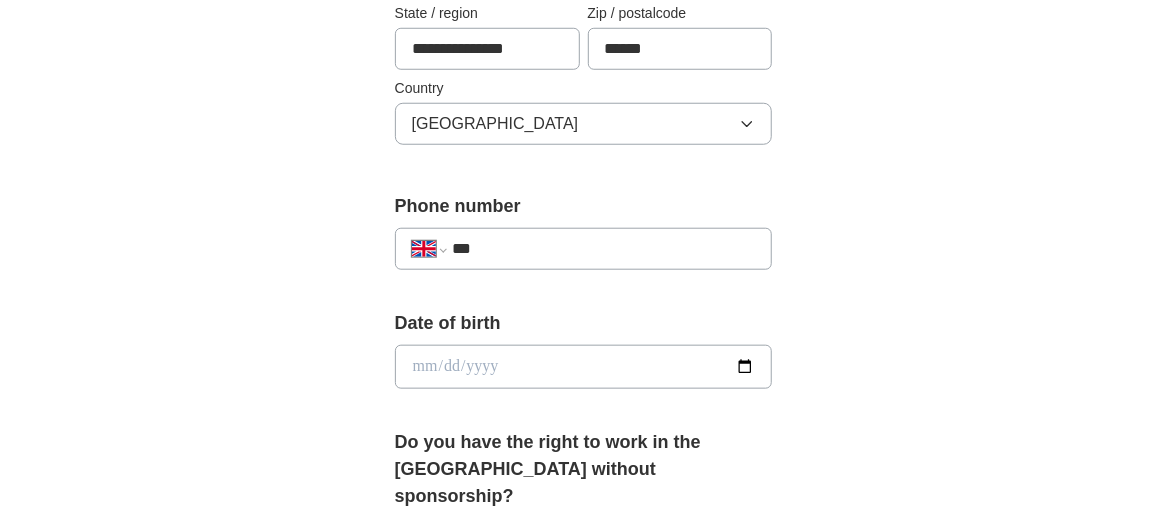 scroll, scrollTop: 700, scrollLeft: 0, axis: vertical 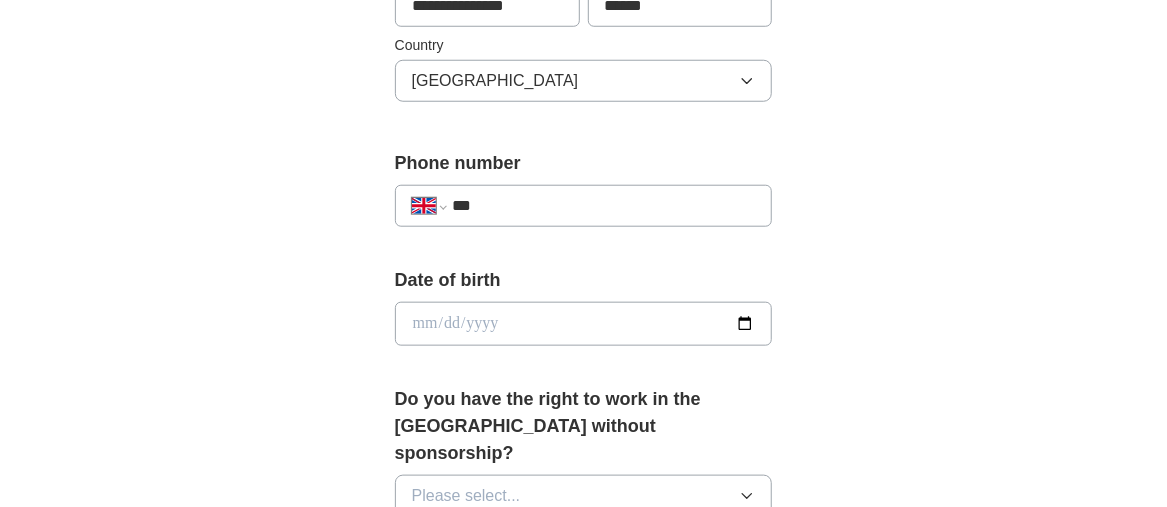 click on "***" at bounding box center [604, 206] 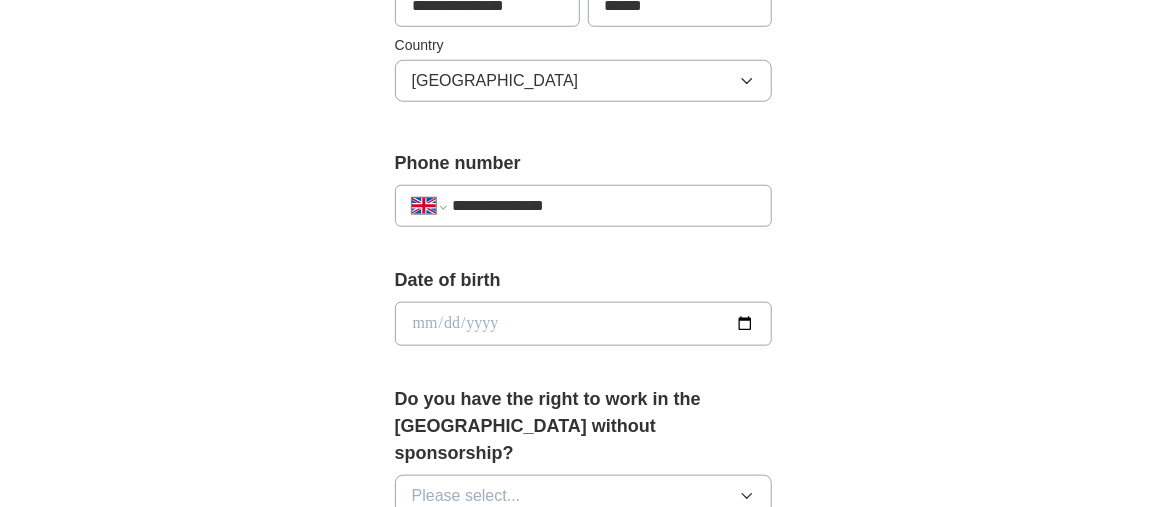 type on "**********" 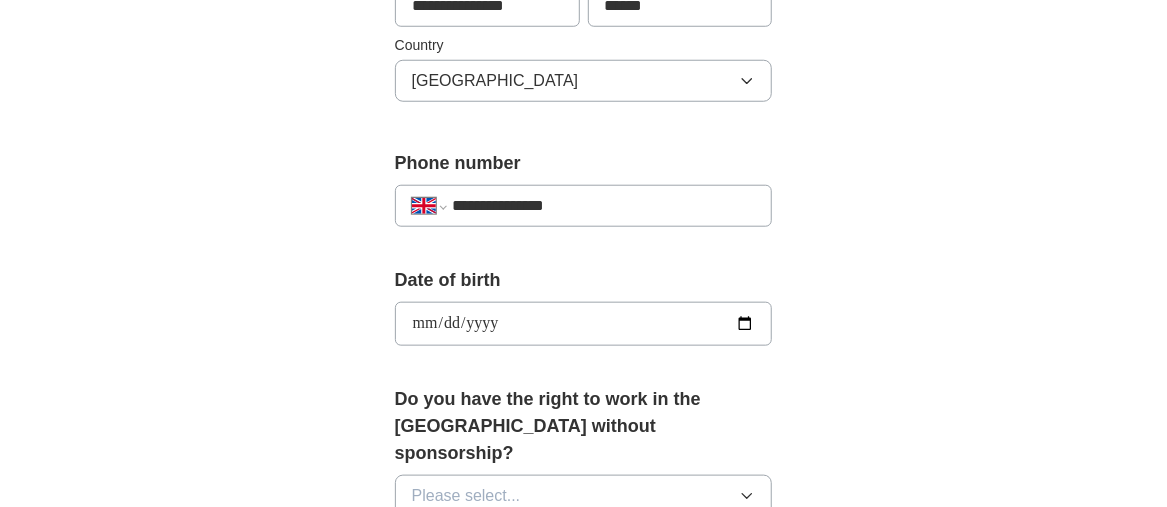 type on "**********" 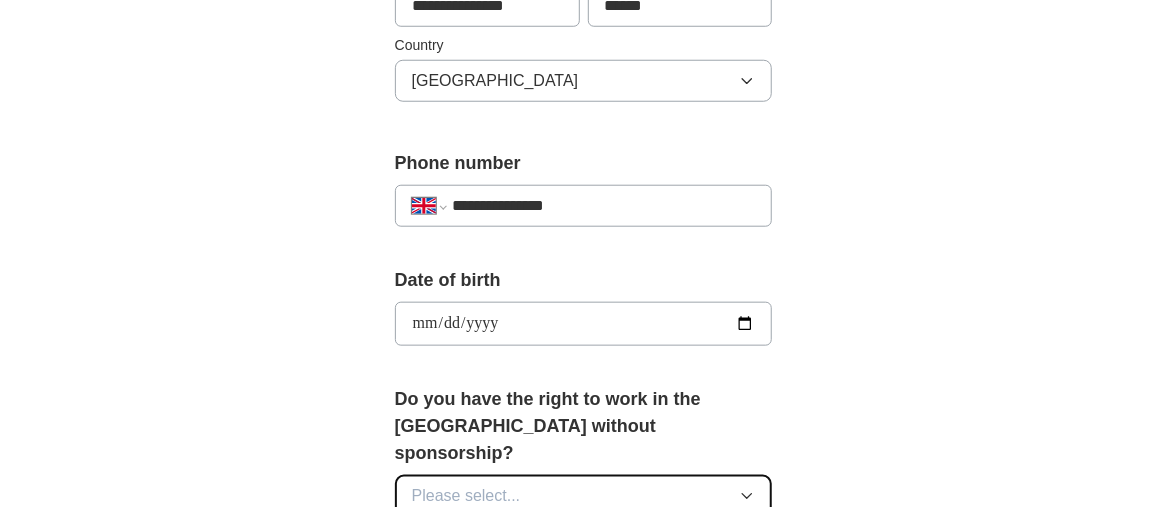 type 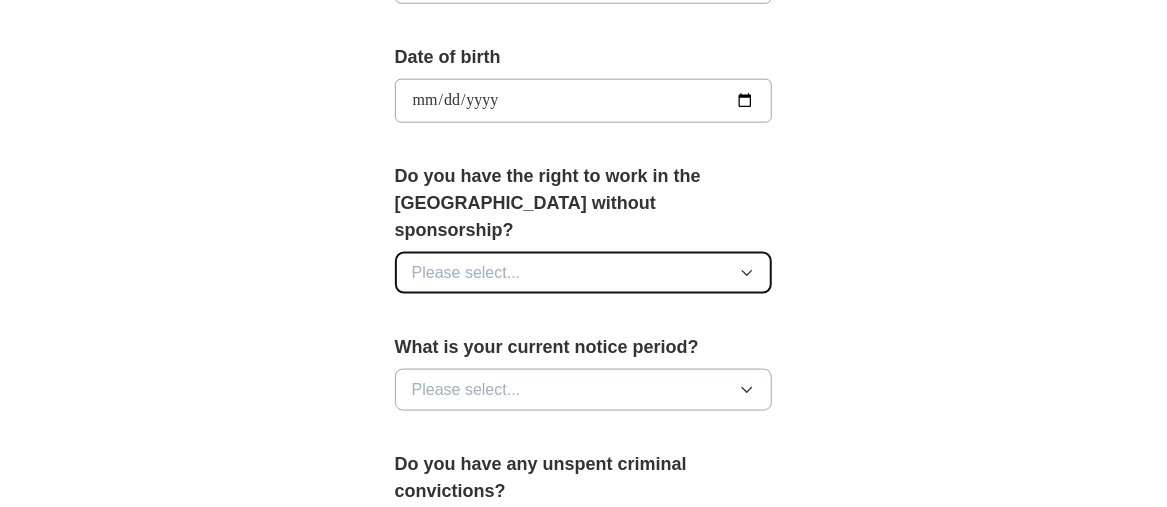 scroll, scrollTop: 1035, scrollLeft: 0, axis: vertical 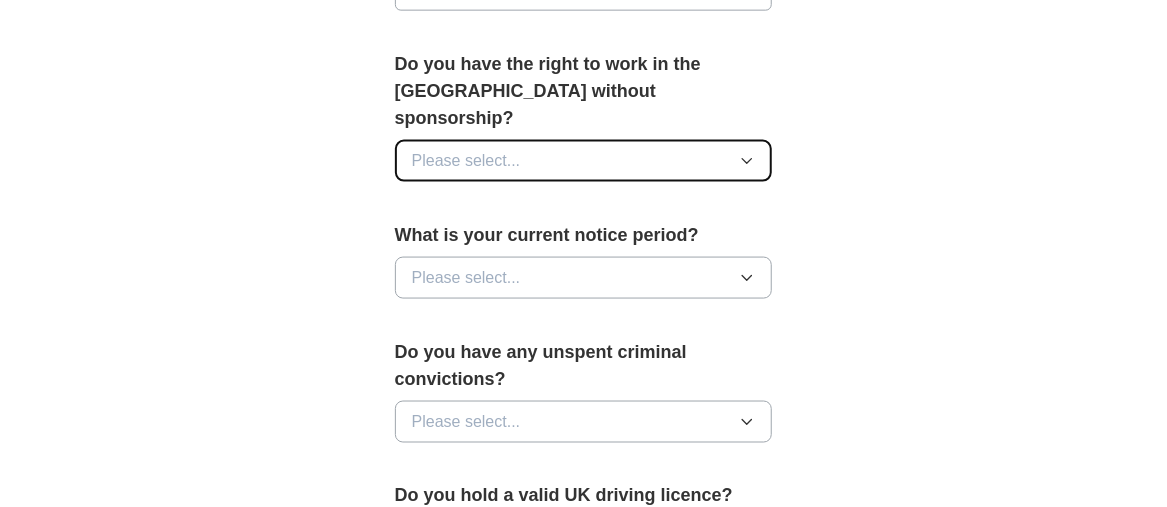 click on "Please select..." at bounding box center [584, 161] 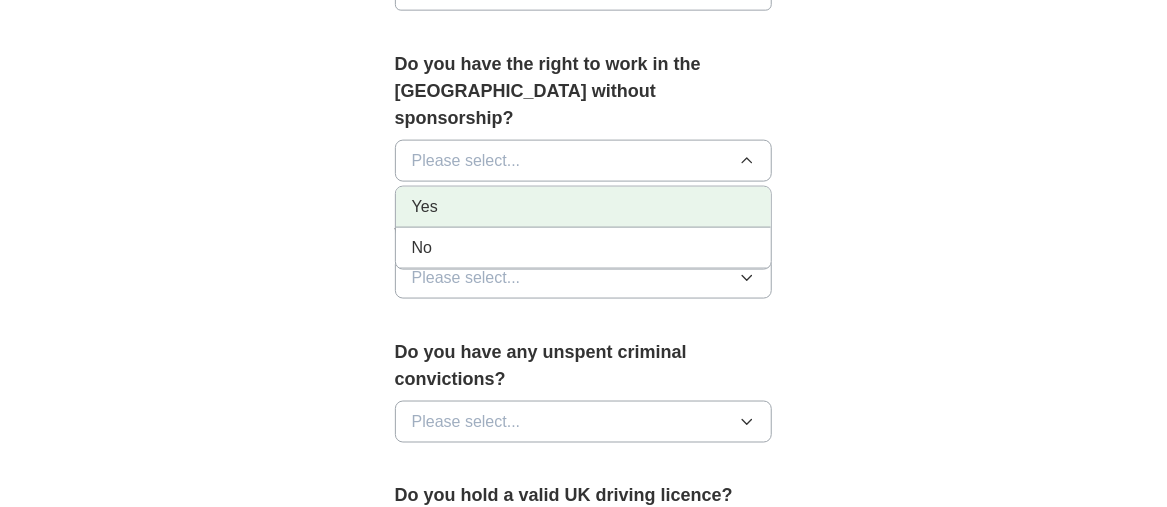 click on "Yes" at bounding box center (584, 207) 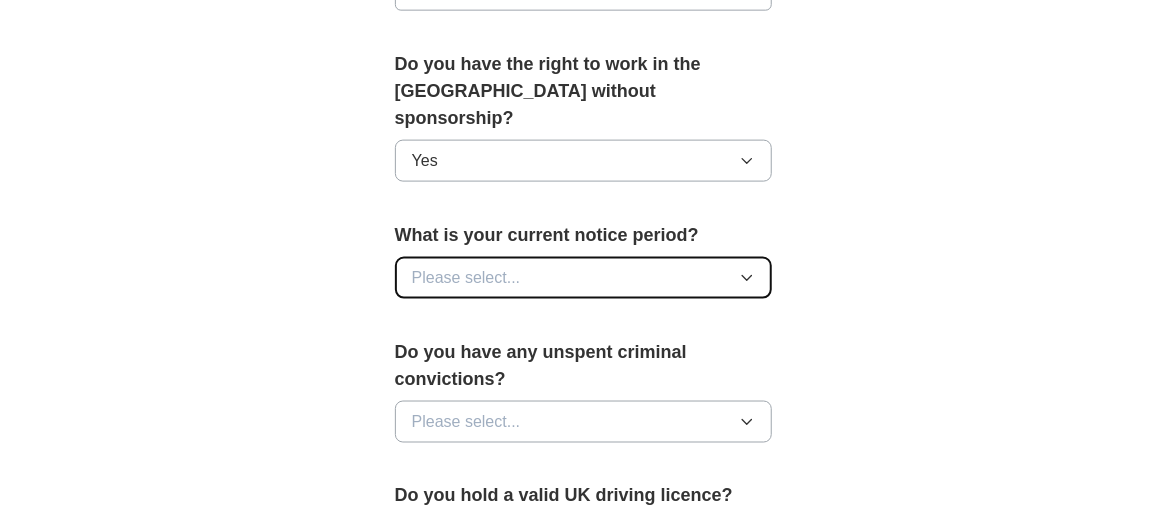 type 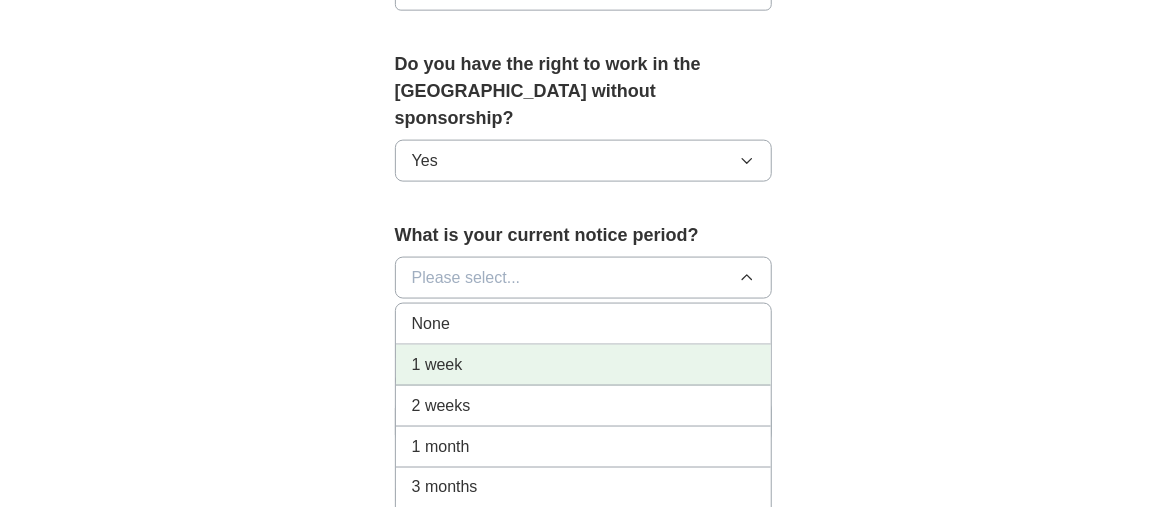 click on "1 week" at bounding box center [584, 365] 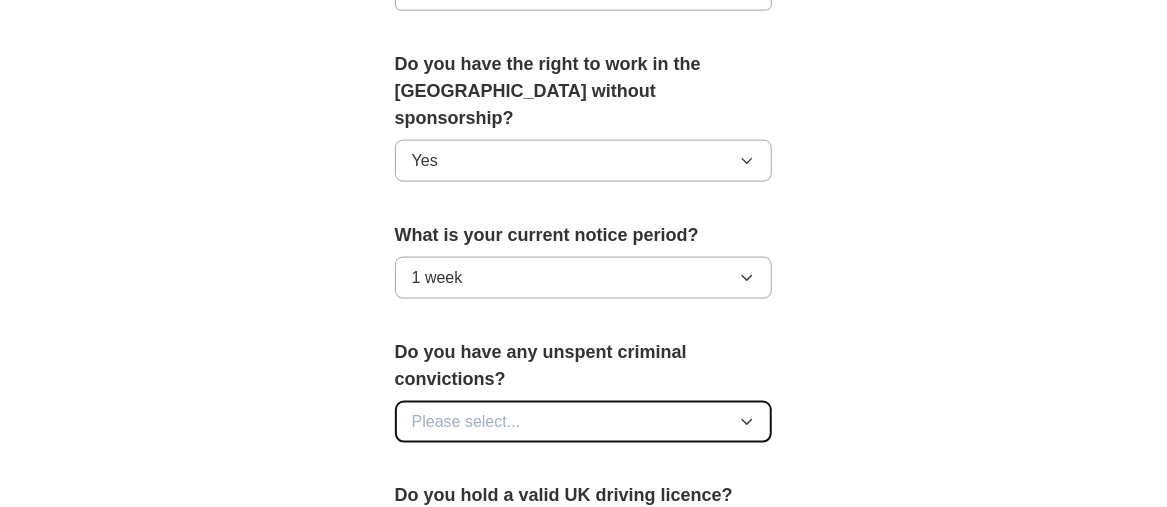 type 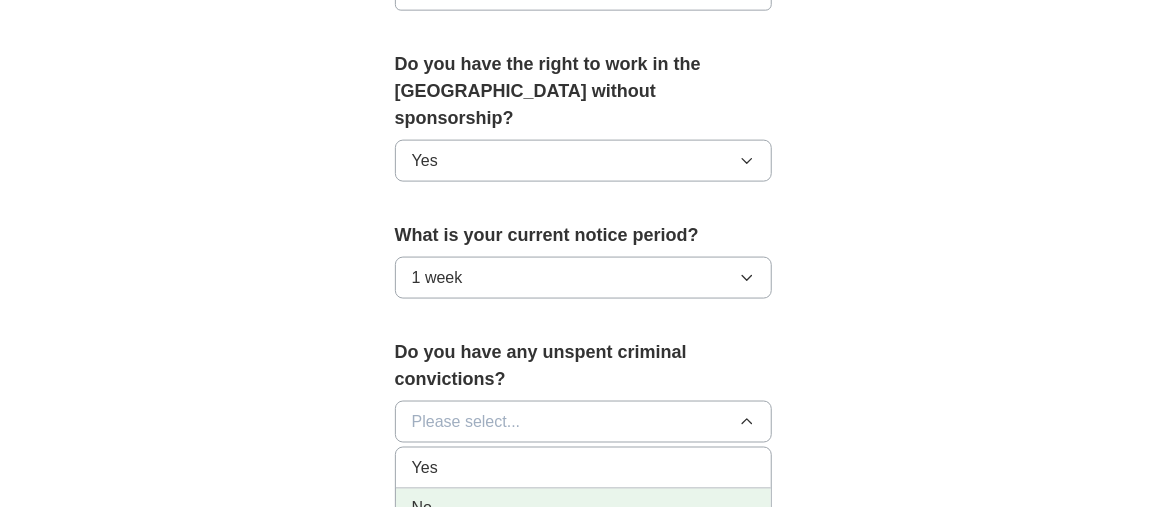 click on "No" at bounding box center [584, 509] 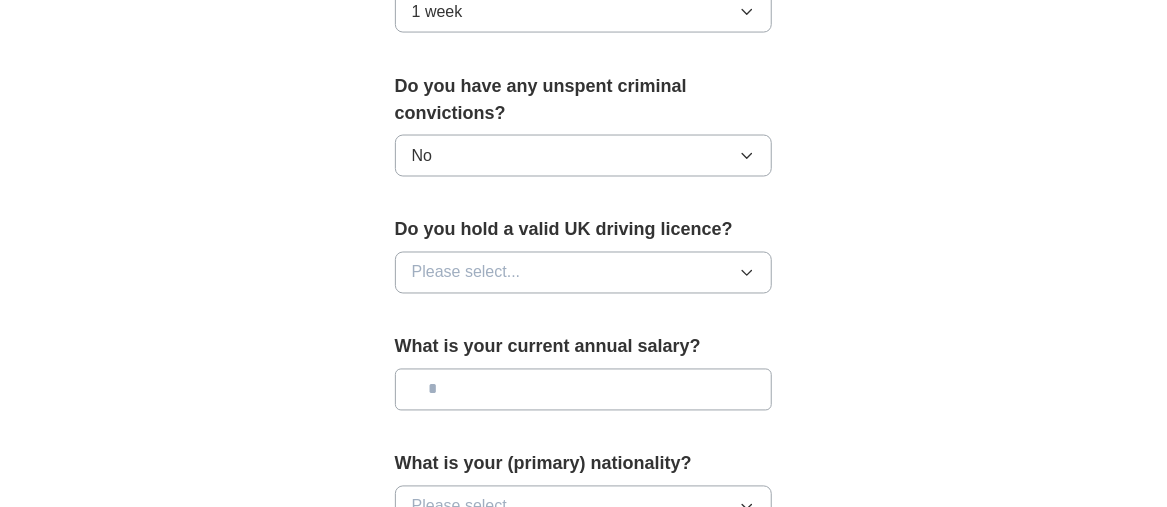 scroll, scrollTop: 1326, scrollLeft: 0, axis: vertical 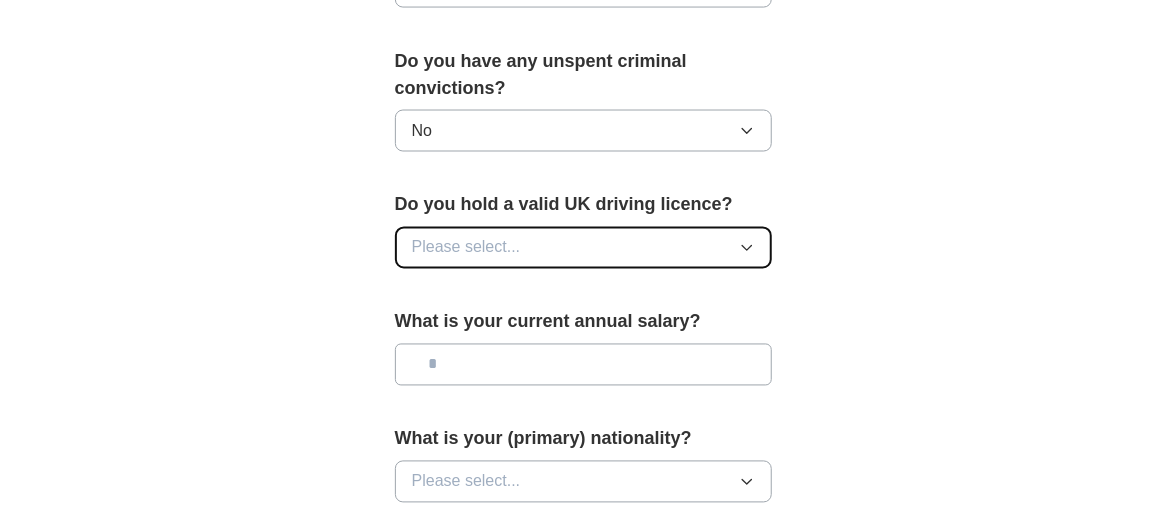 type 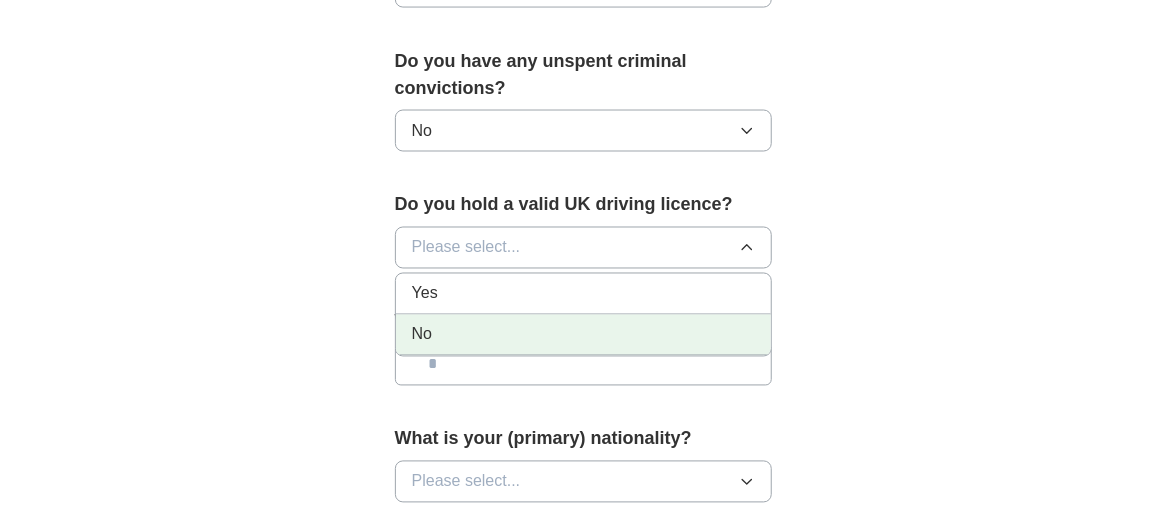 click on "No" at bounding box center (584, 335) 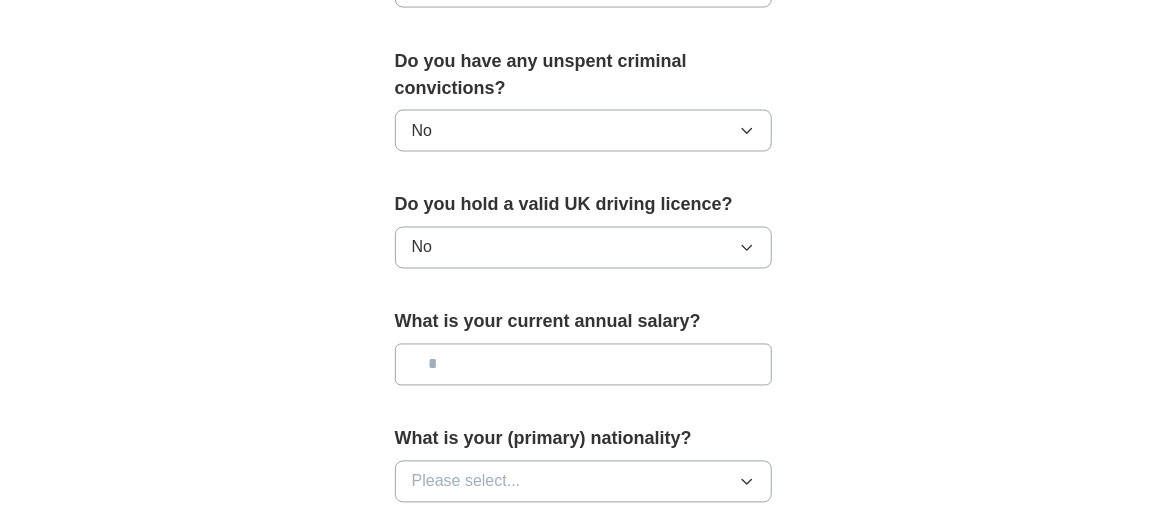 click at bounding box center [584, 365] 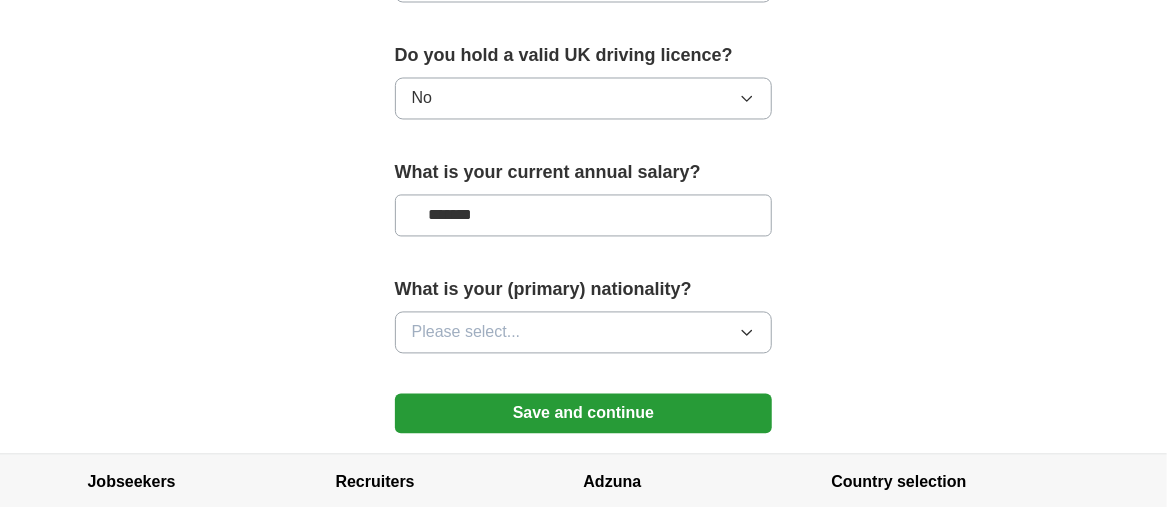 scroll, scrollTop: 1527, scrollLeft: 0, axis: vertical 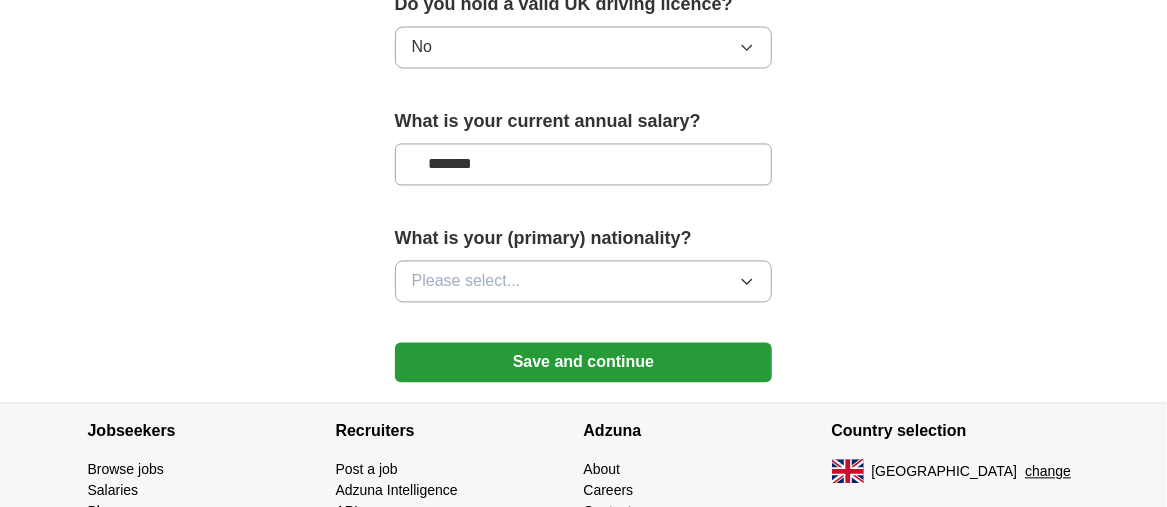type on "*******" 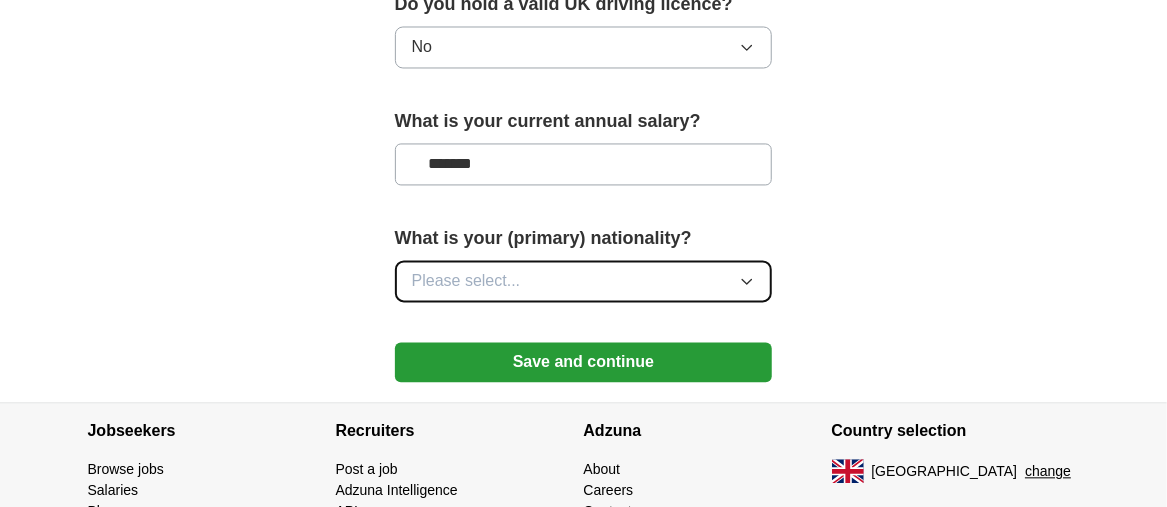 type 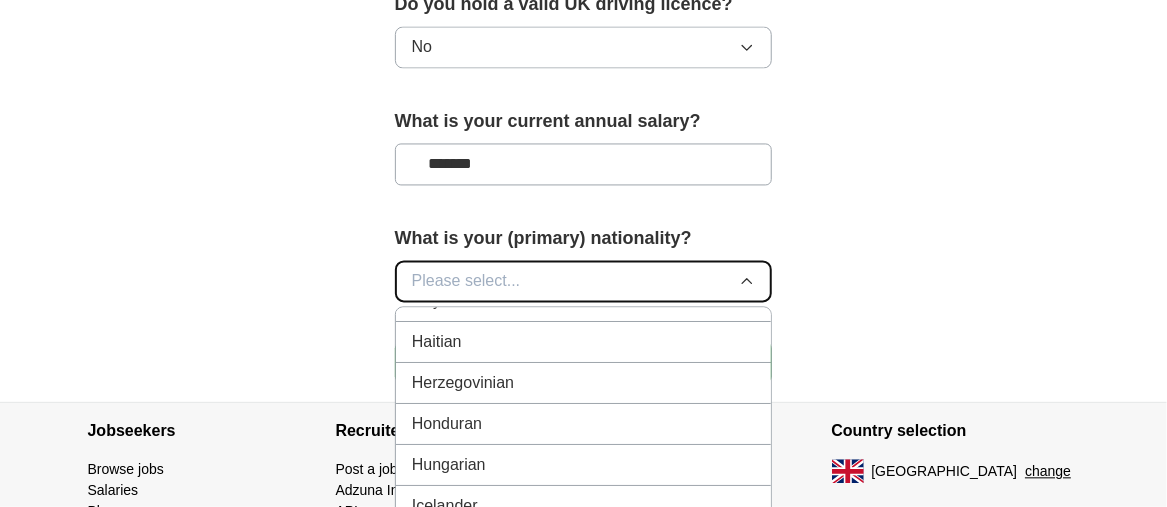 scroll, scrollTop: 3073, scrollLeft: 0, axis: vertical 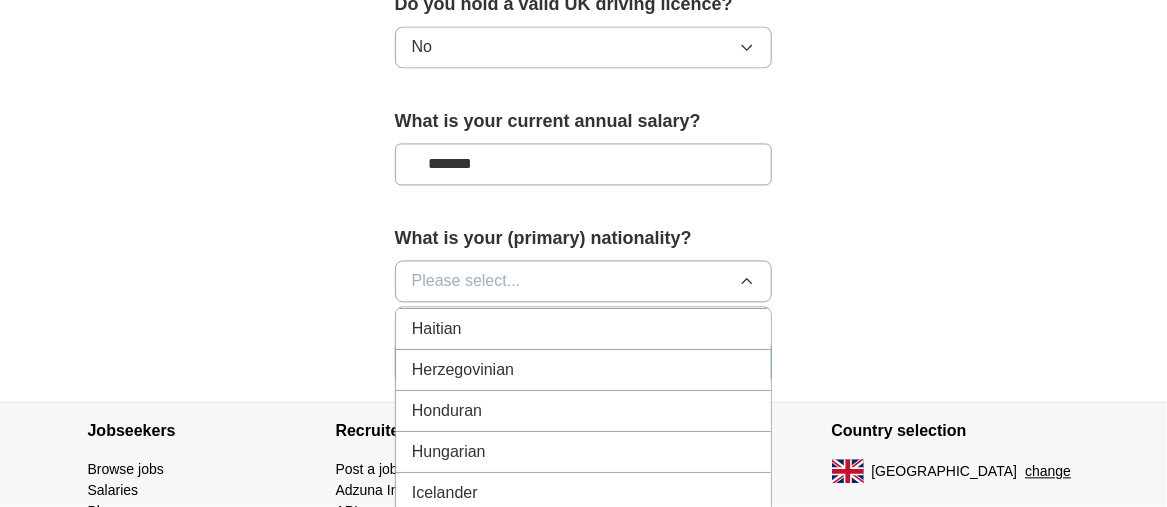 click on "[DEMOGRAPHIC_DATA]" at bounding box center [584, 534] 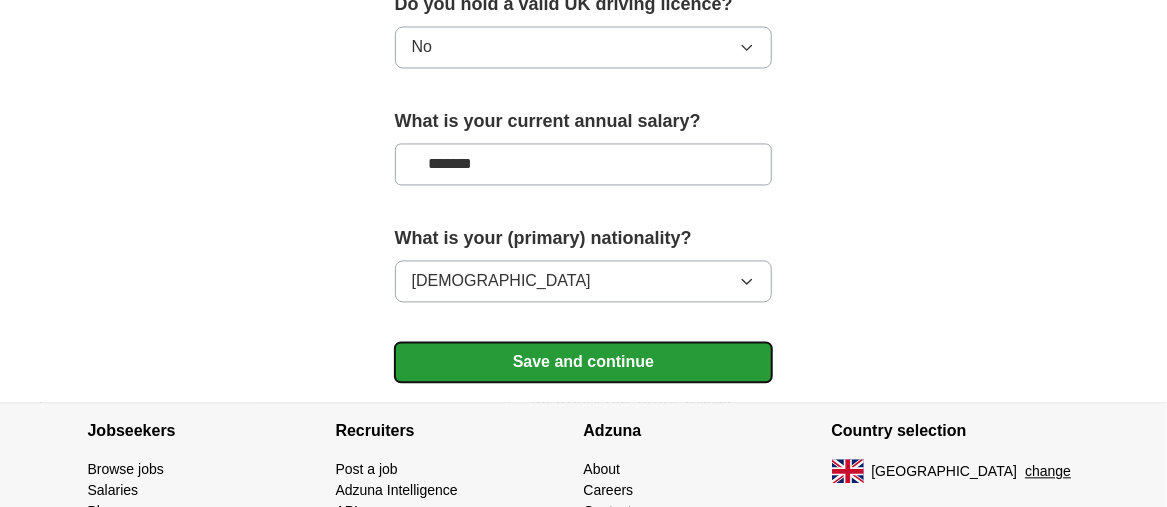 type 